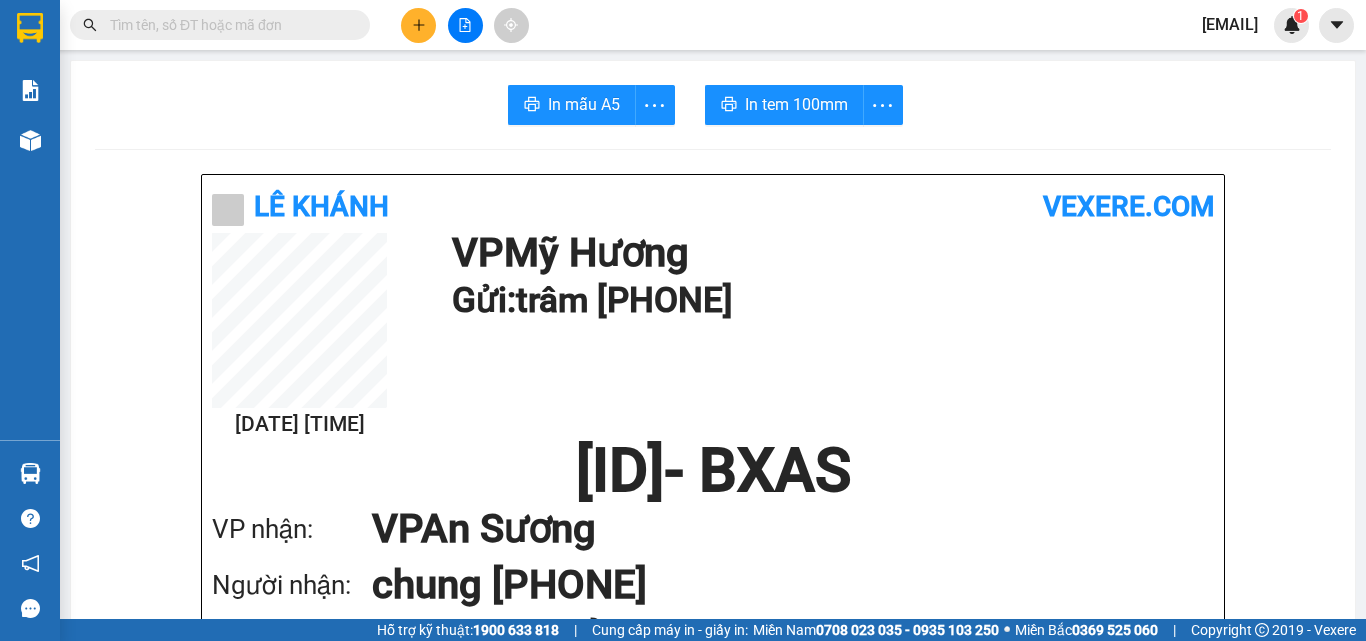 scroll, scrollTop: 0, scrollLeft: 0, axis: both 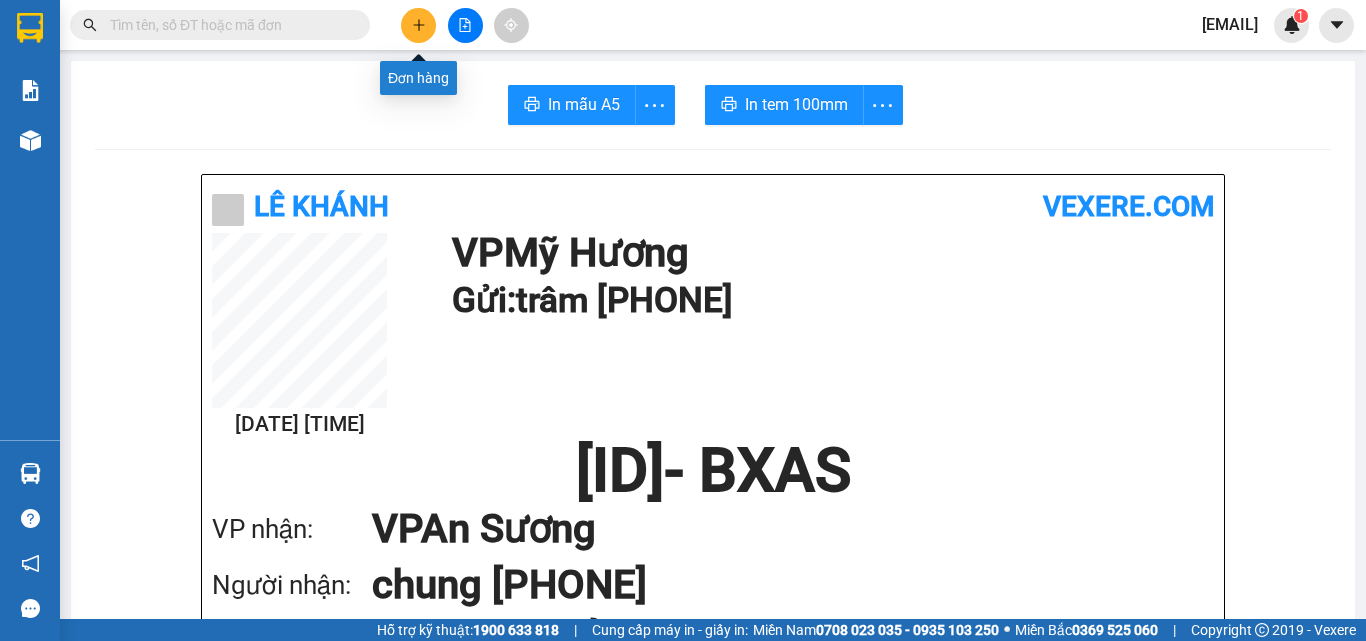 click 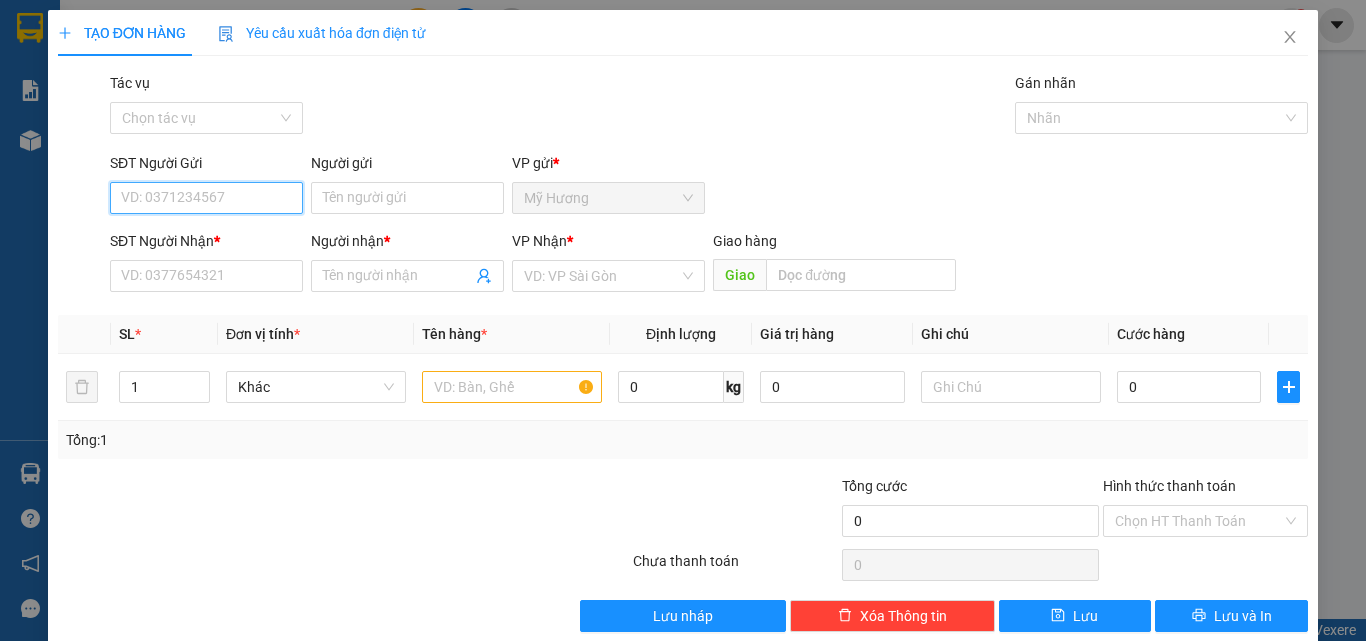 click on "SĐT Người Gửi" at bounding box center [206, 198] 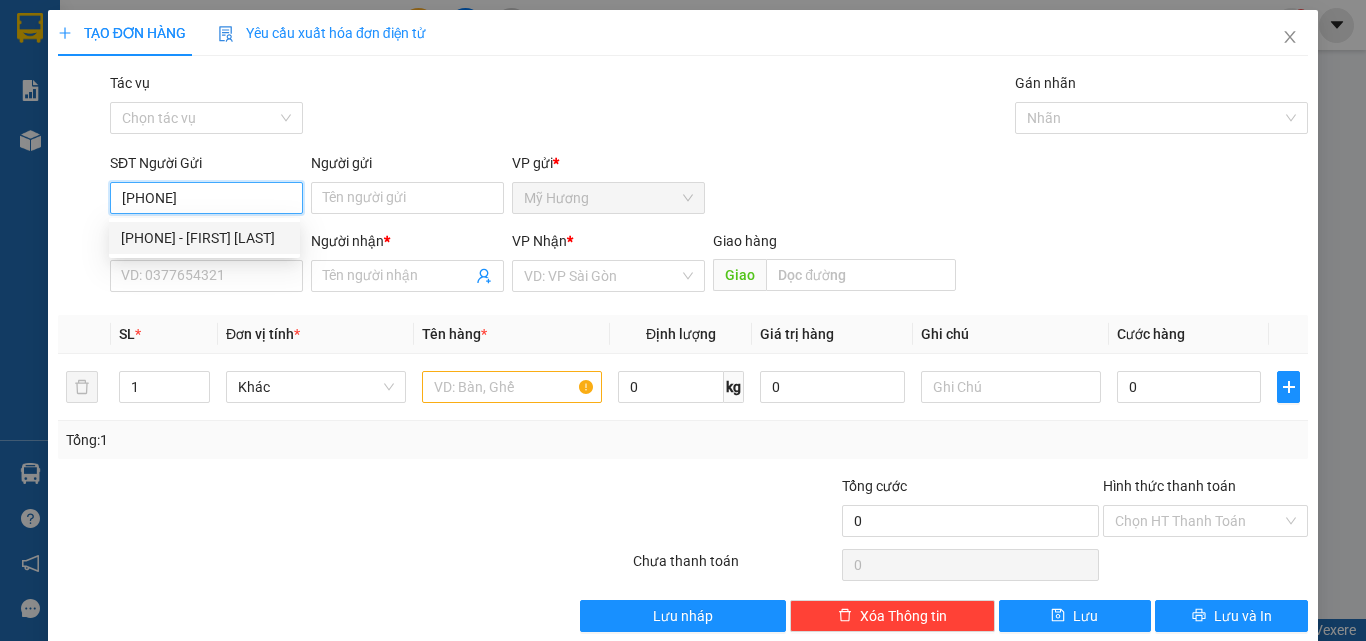 click on "[PHONE] - [FIRST] [LAST]" at bounding box center (204, 238) 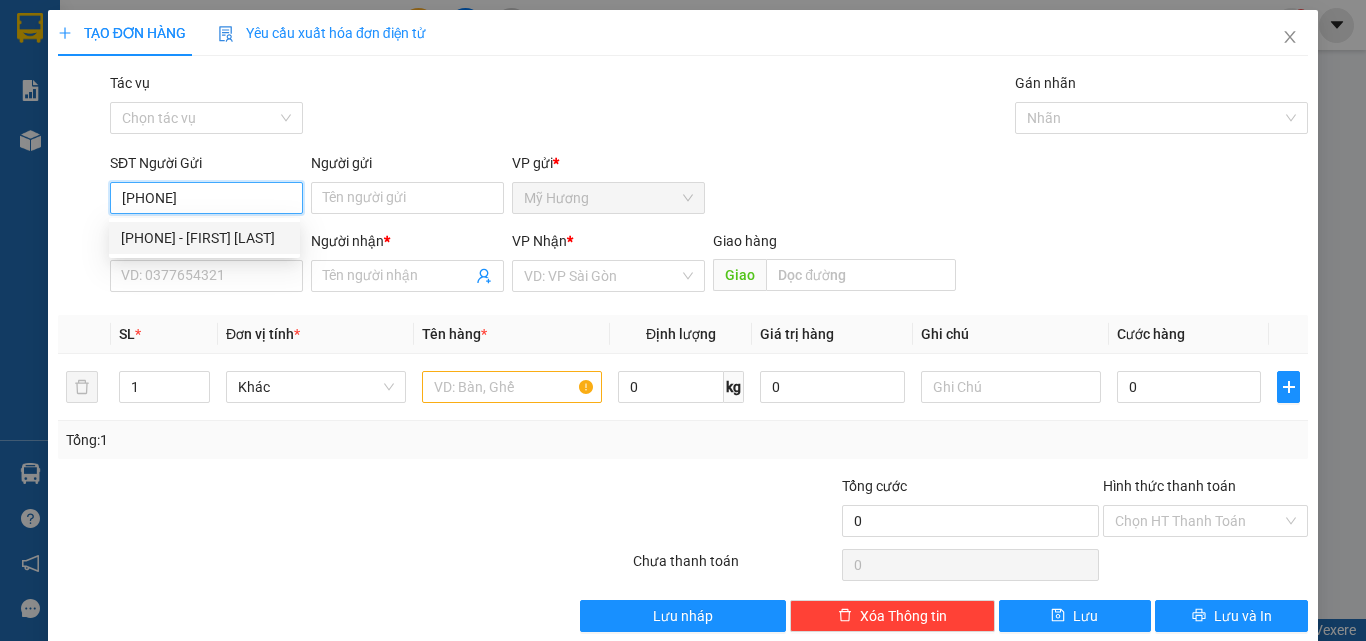 type on "[PHONE]" 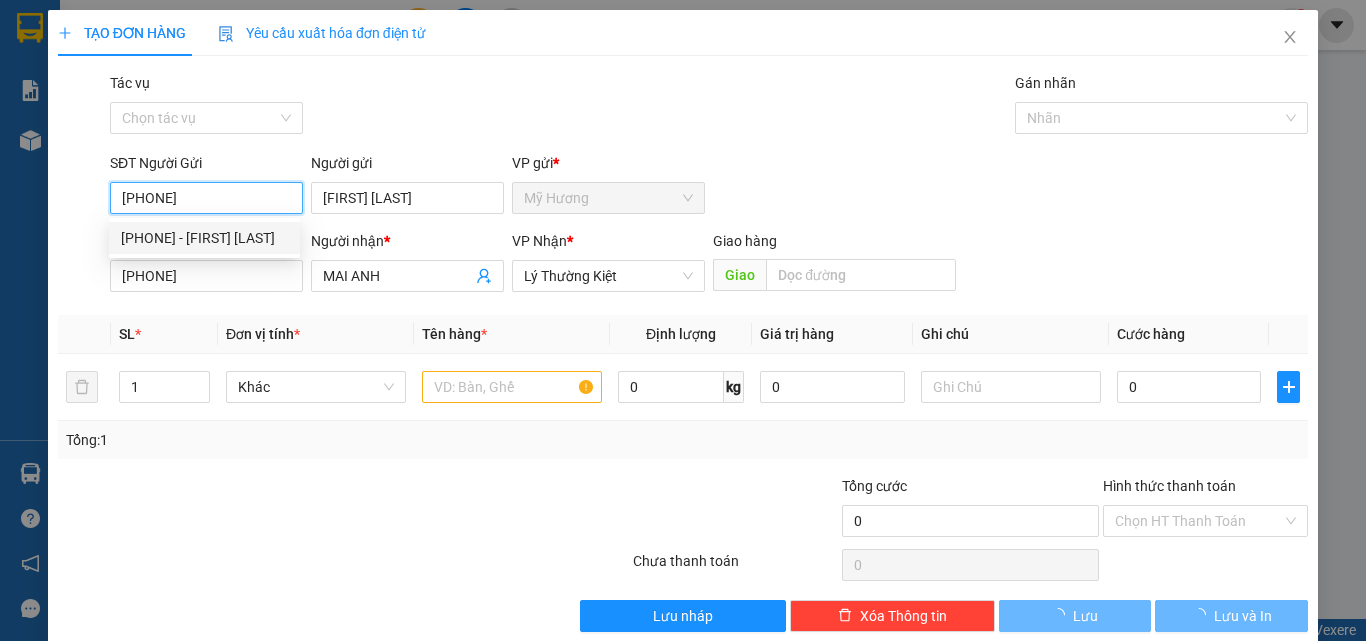 type on "40.000" 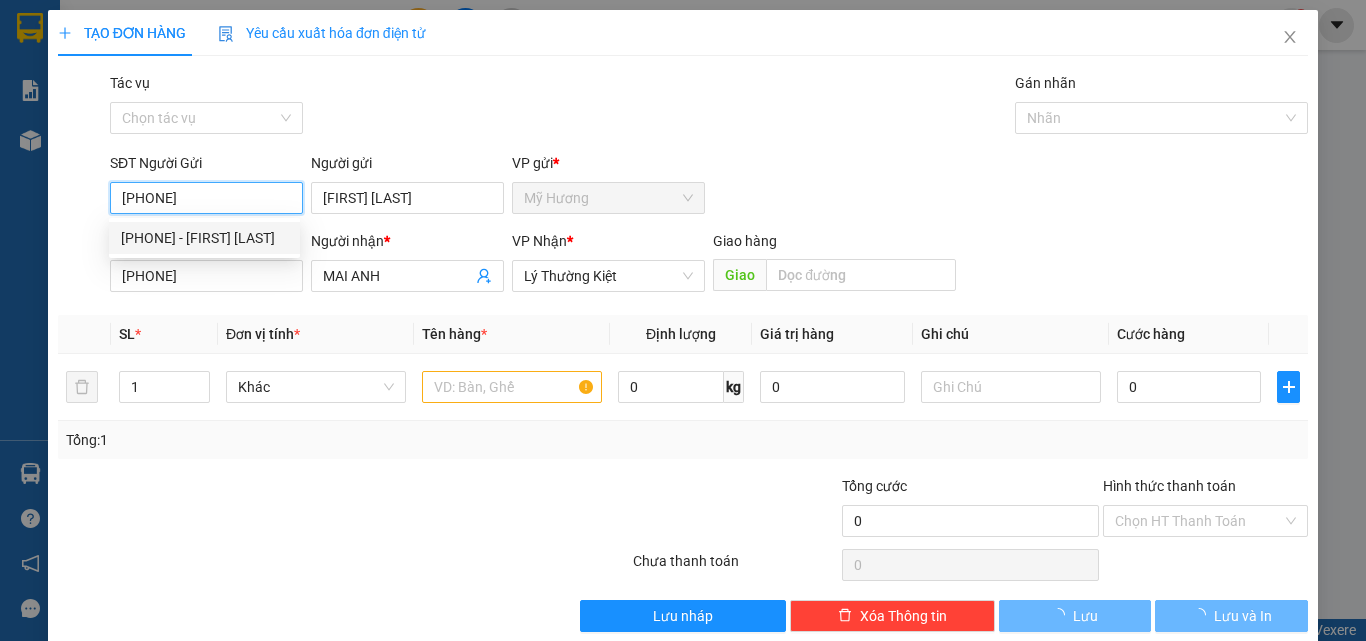 type on "40.000" 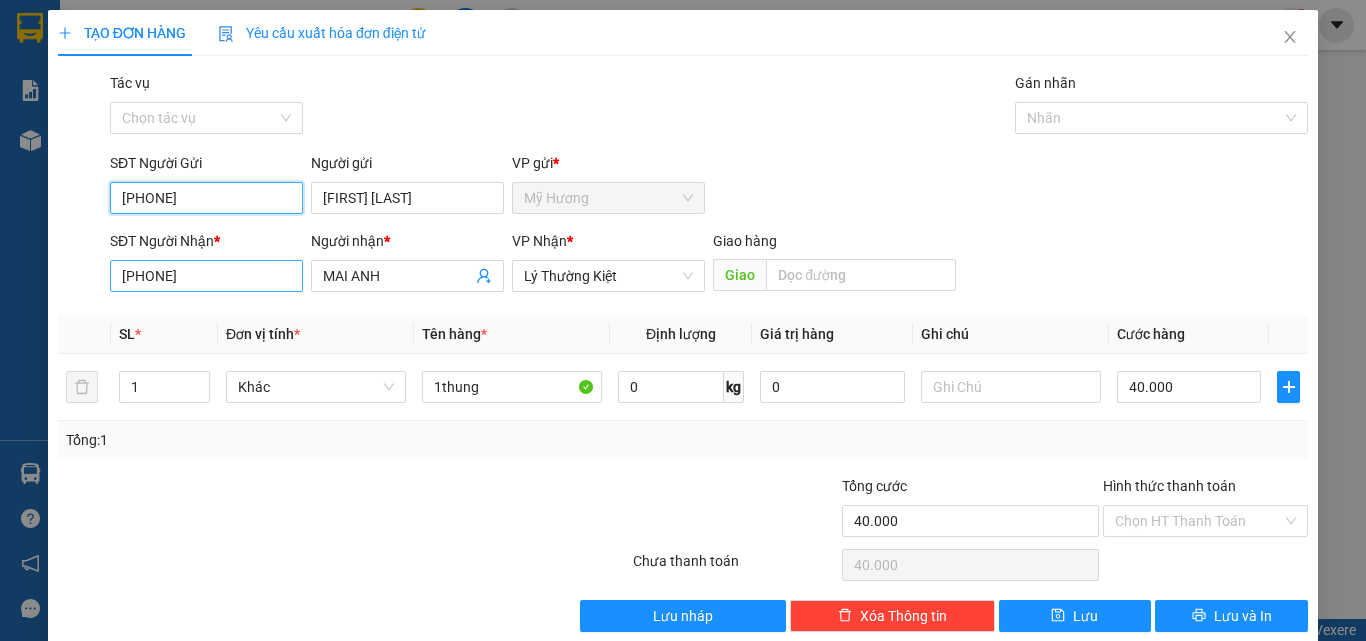 type on "[PHONE]" 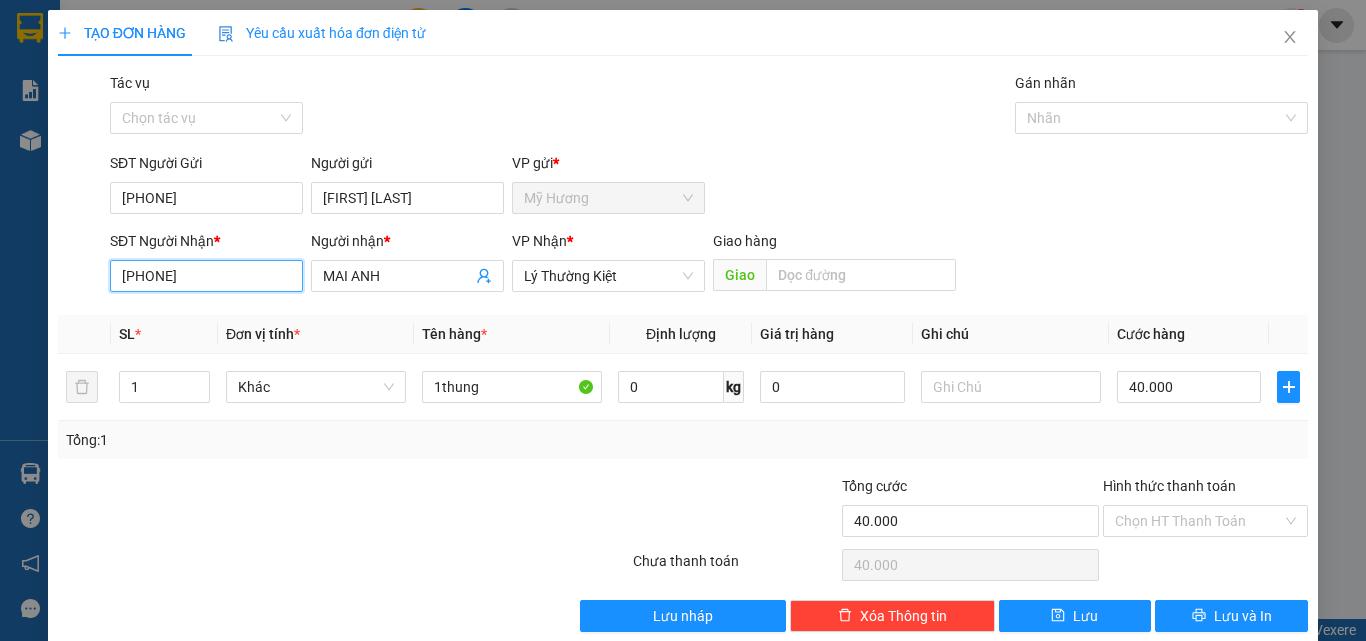 click on "[PHONE]" at bounding box center [206, 276] 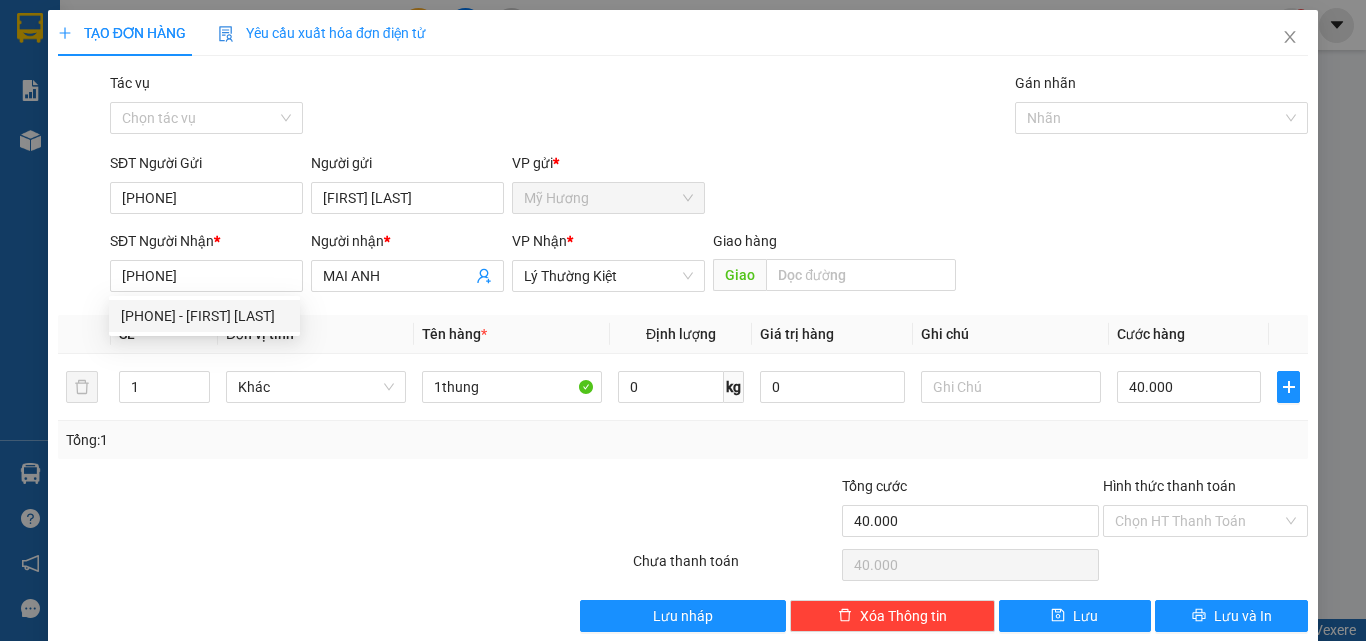 click on "Đơn vị tính  *" at bounding box center (316, 334) 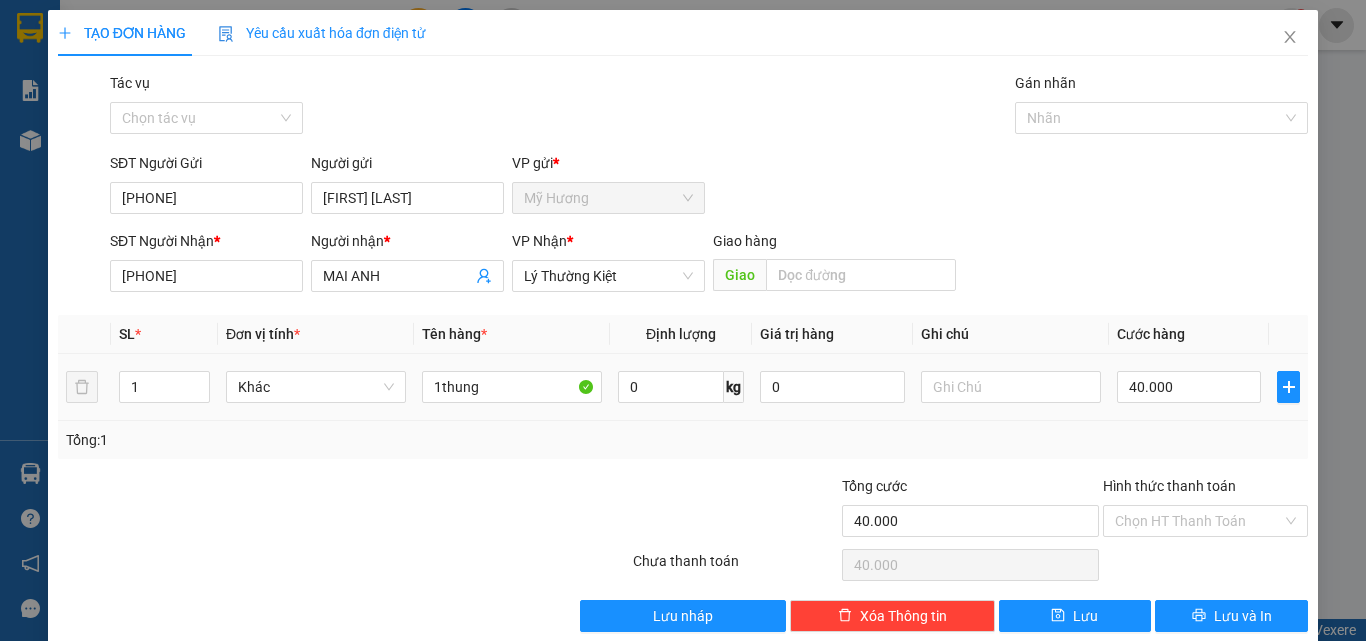 scroll, scrollTop: 30, scrollLeft: 0, axis: vertical 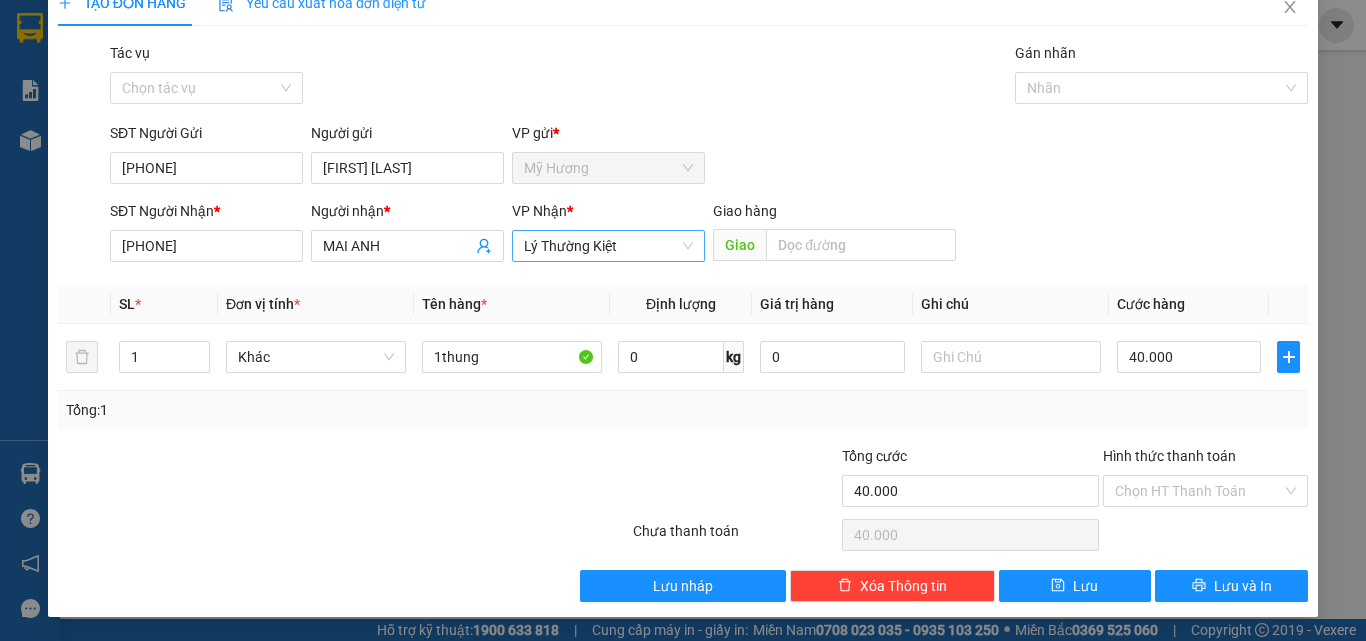 click on "Lý Thường Kiệt" at bounding box center (608, 246) 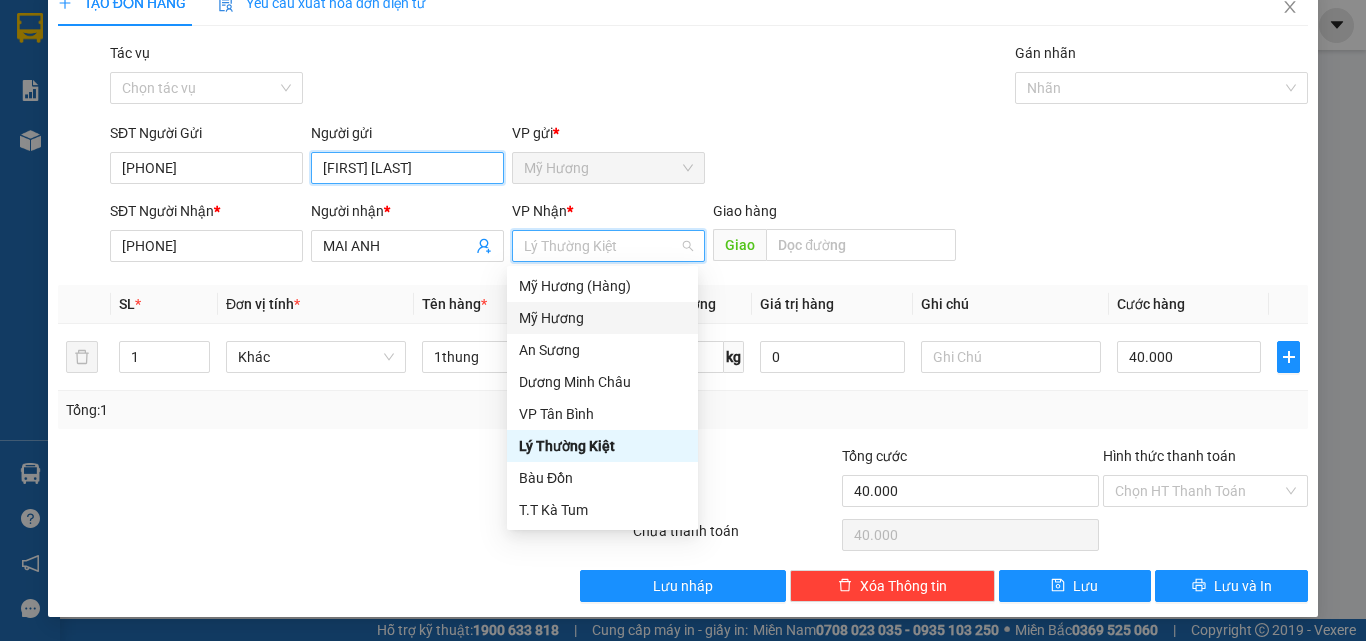 click on "[FIRST] [LAST]" at bounding box center [407, 168] 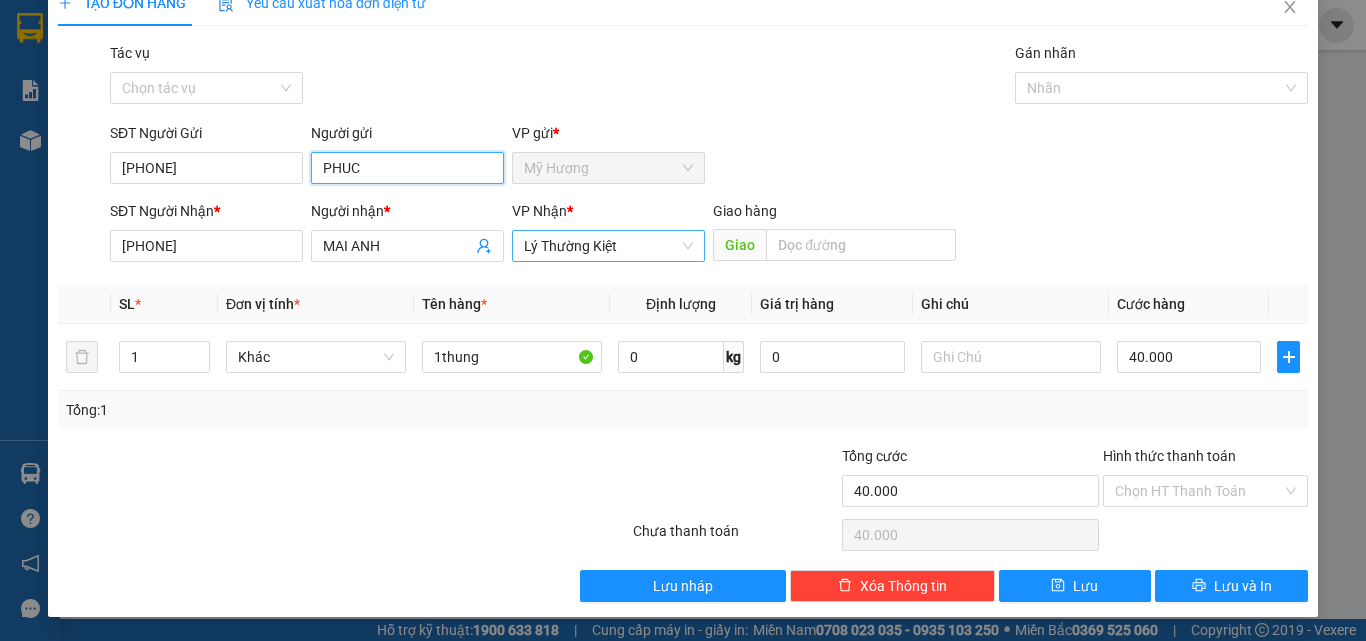 click on "Lý Thường Kiệt" at bounding box center [608, 246] 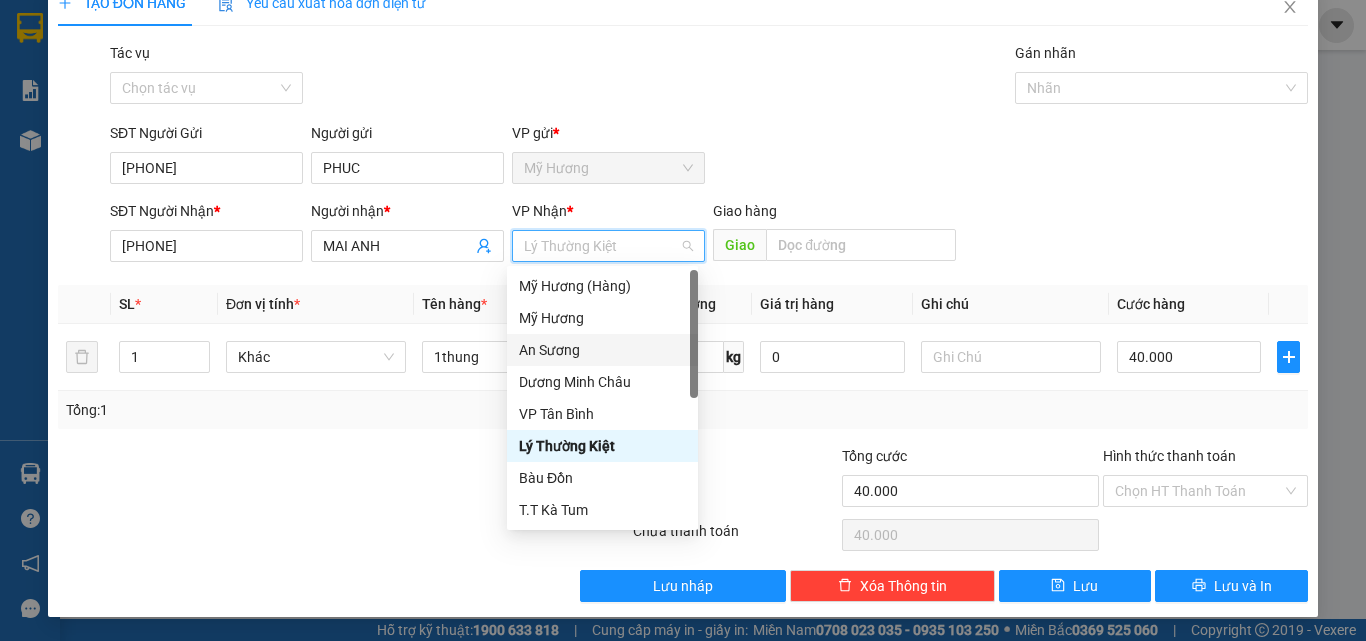 click on "An Sương" at bounding box center [602, 350] 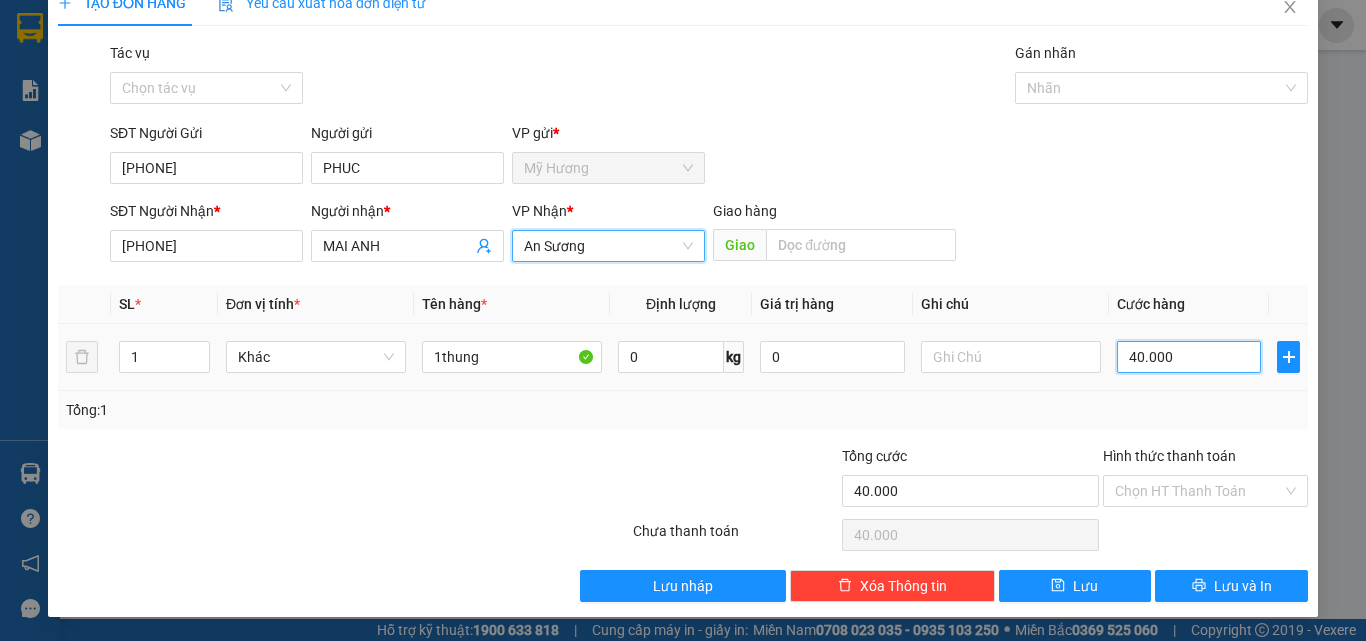 click on "40.000" at bounding box center [1189, 357] 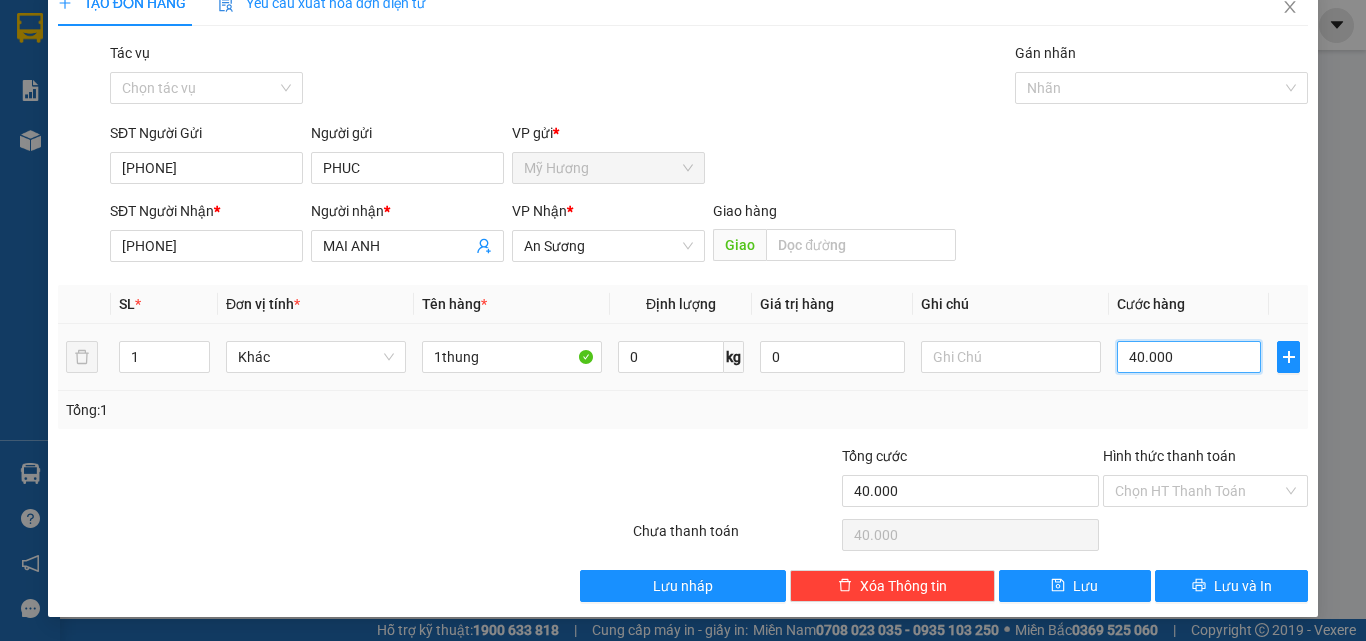 type on "4" 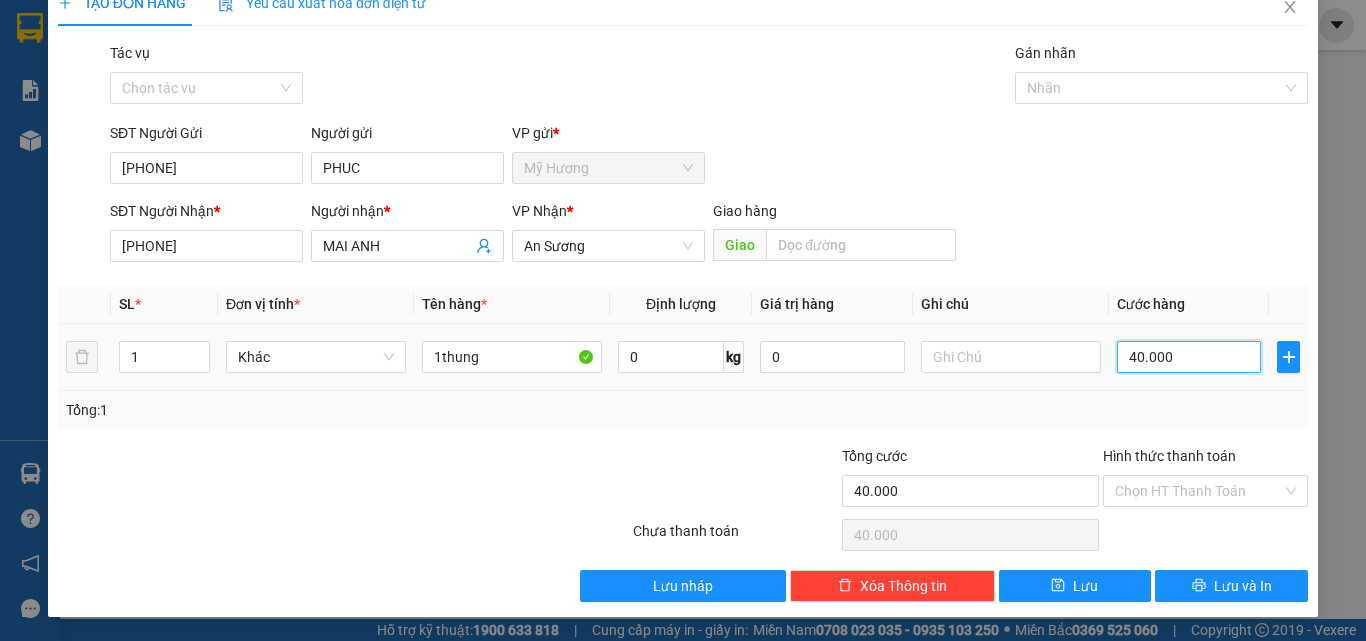type on "4" 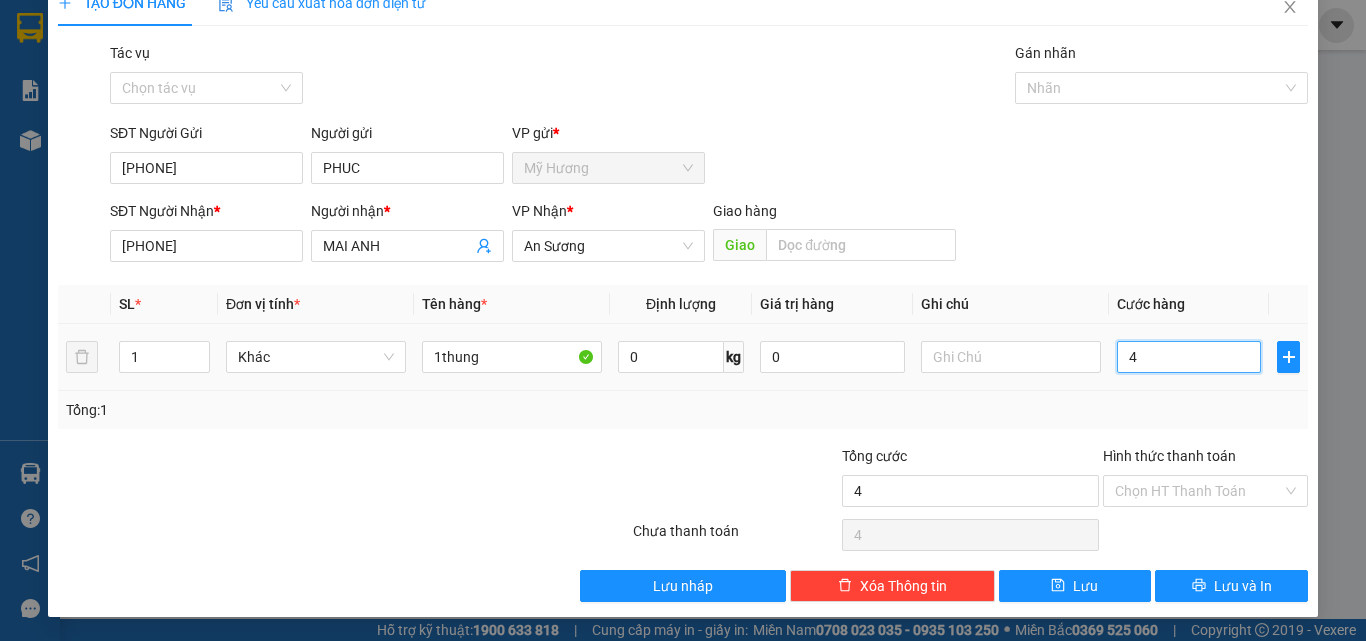 type on "0" 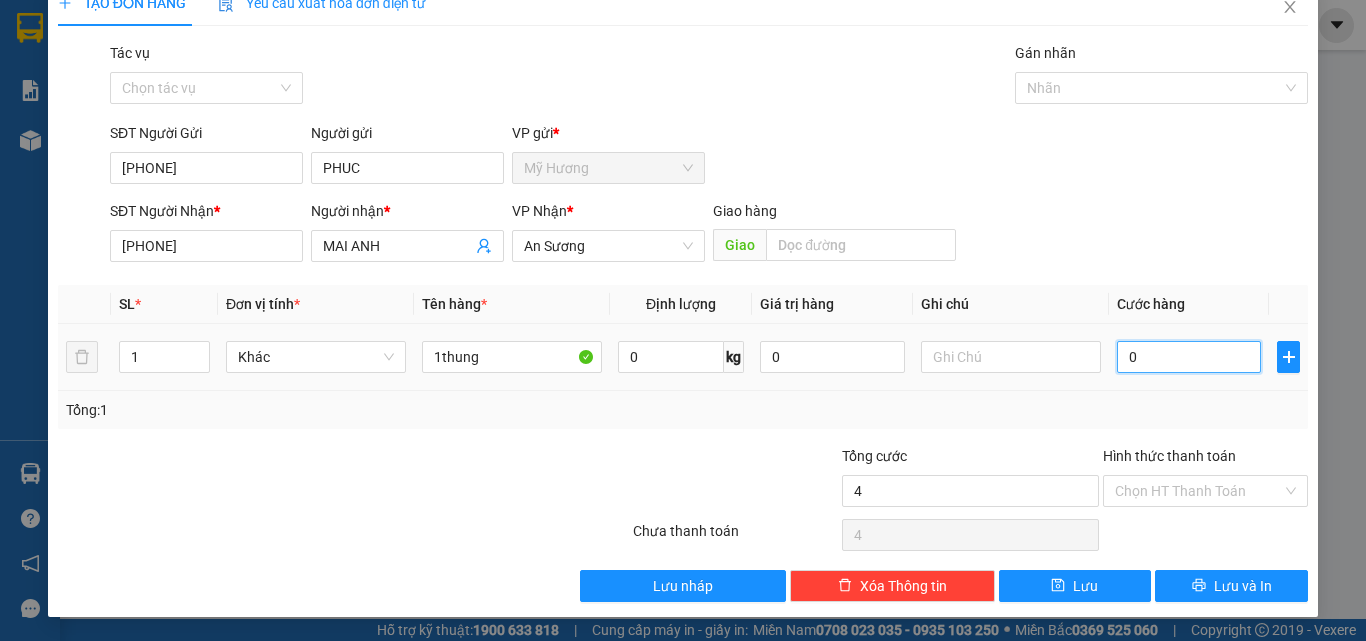 type on "0" 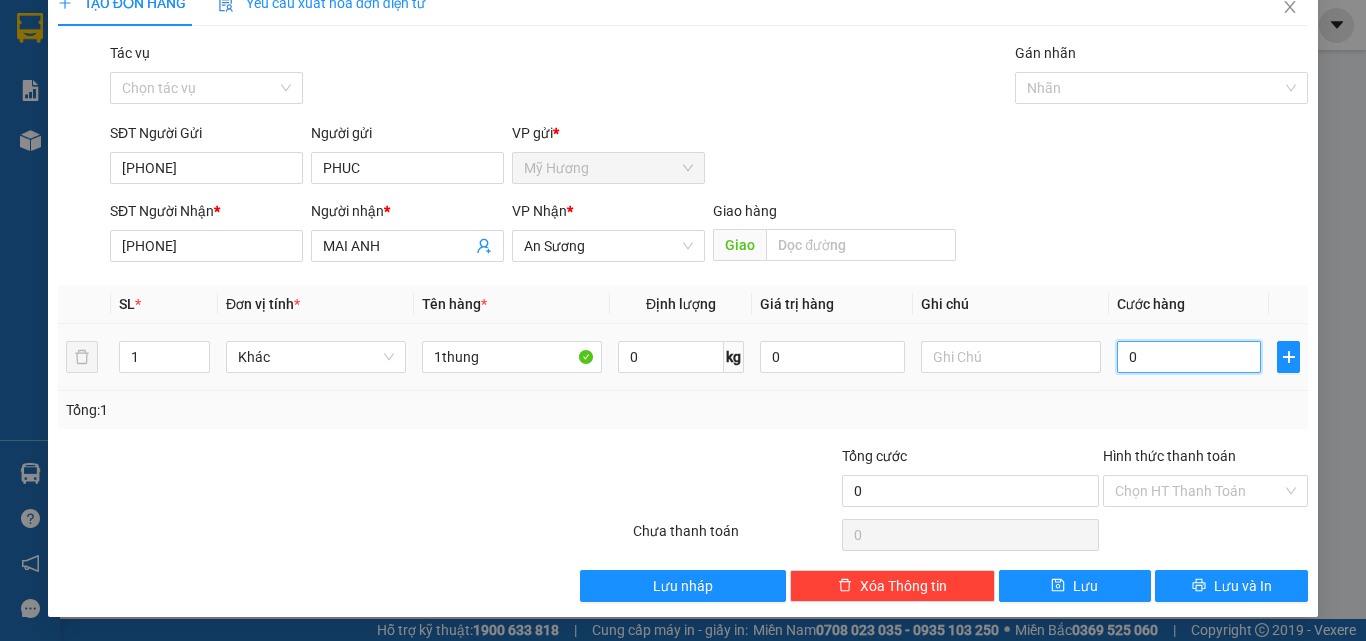 type on "0" 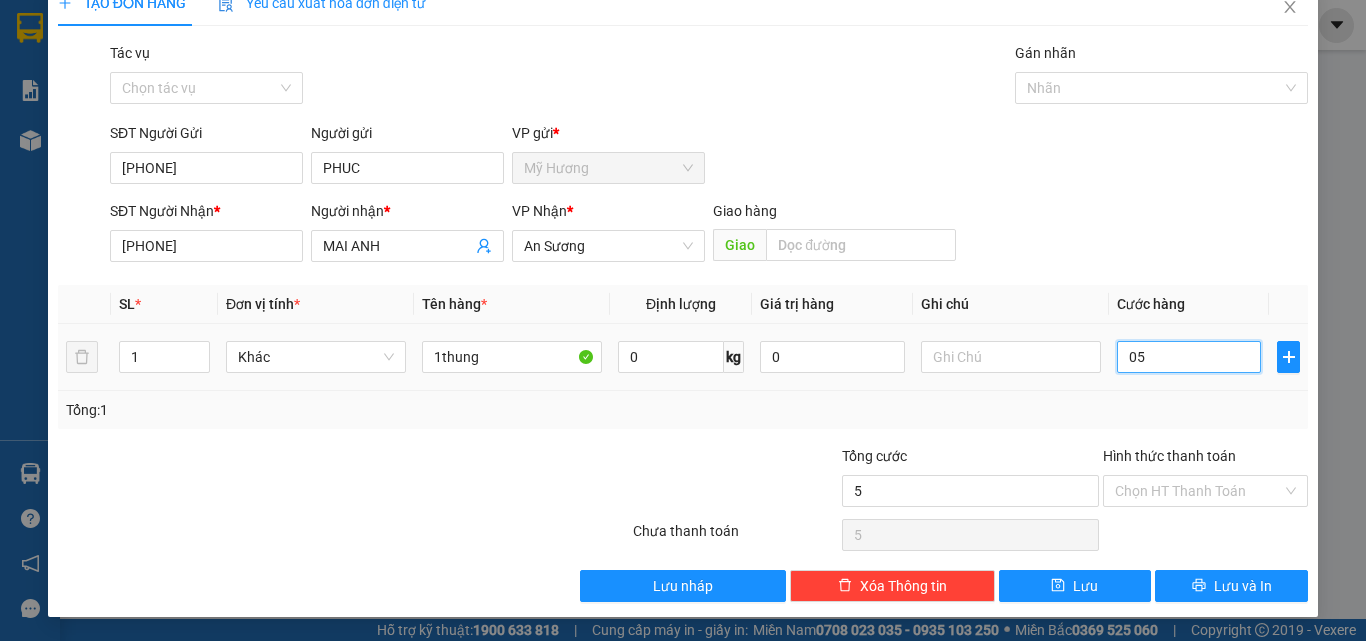 type on "50" 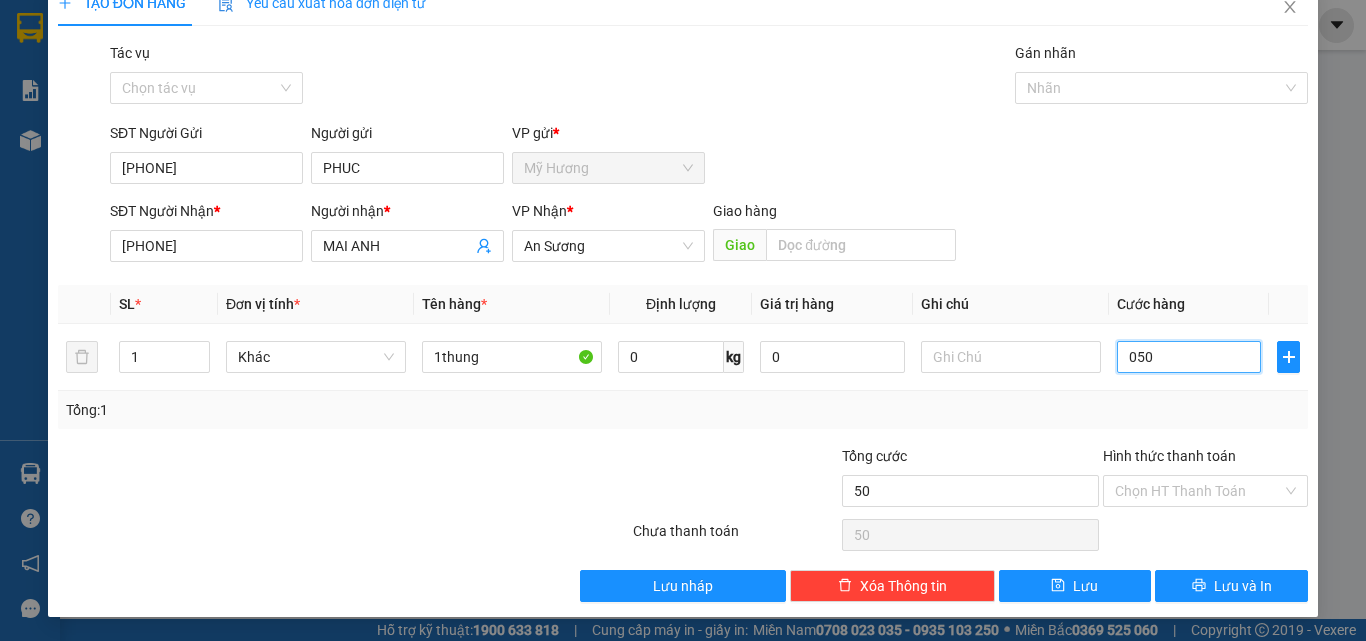 type on "050" 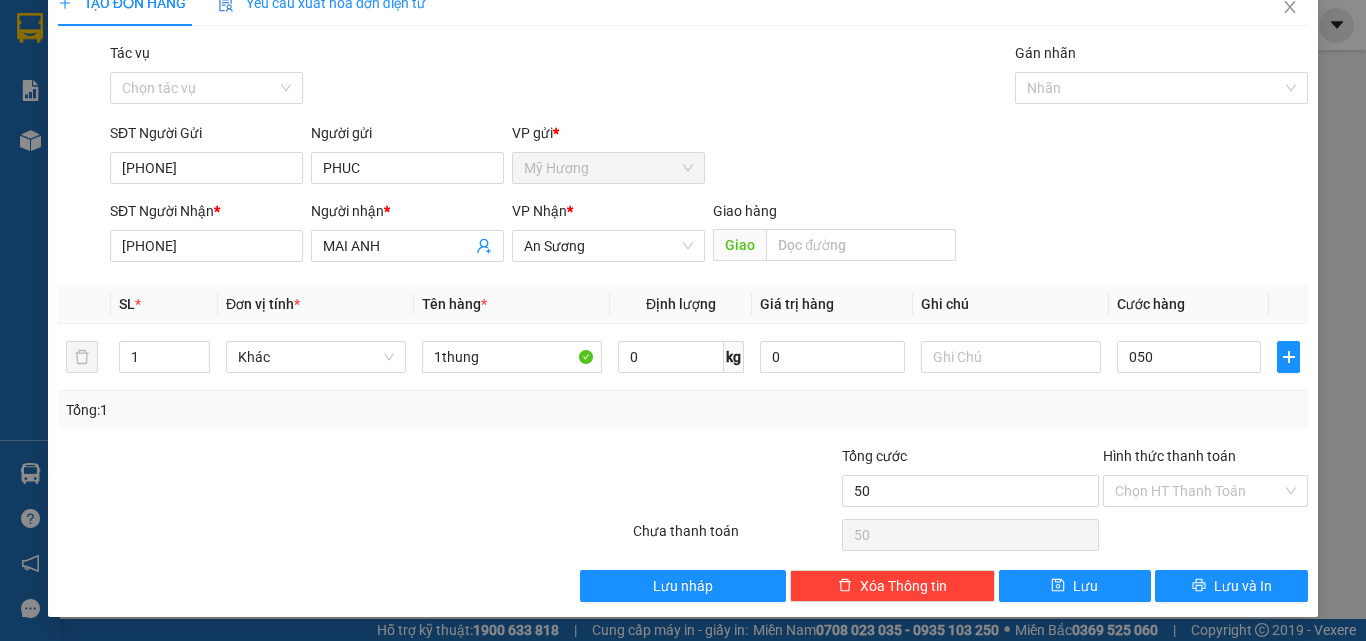 type on "50.000" 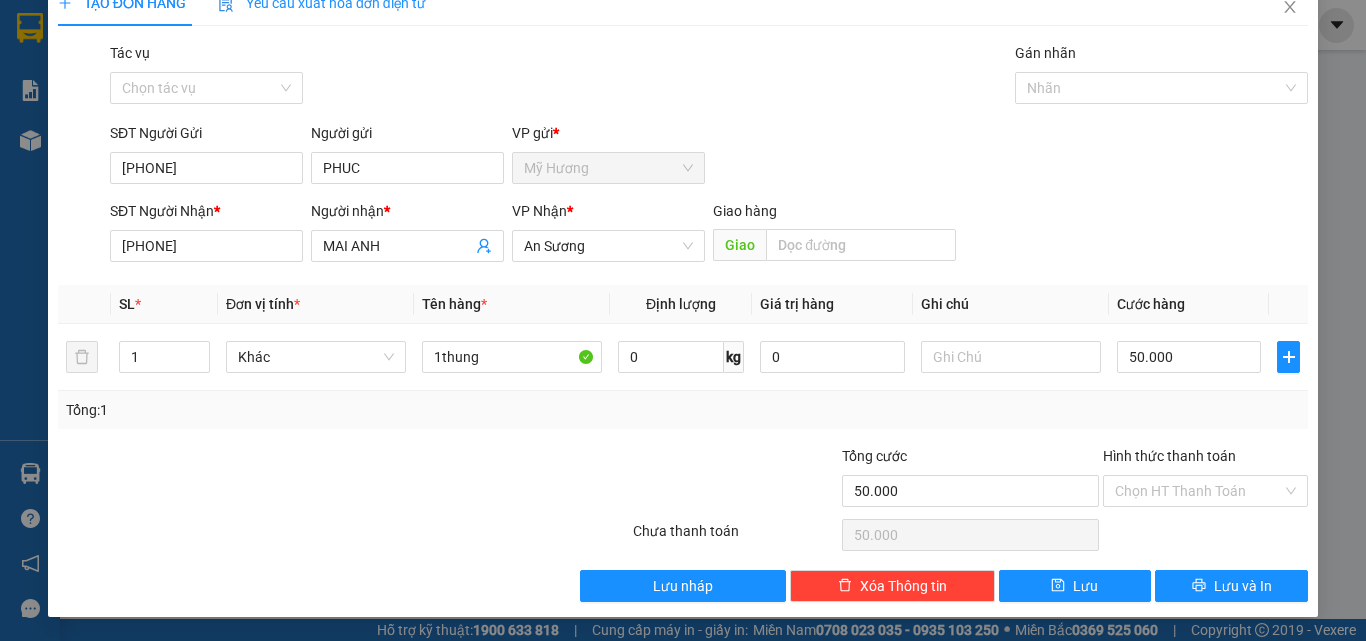 click on "SĐT Người Nhận  * [PHONE] Người nhận  * [FIRST] VP Nhận  * An Sương Giao hàng Giao" at bounding box center [709, 235] 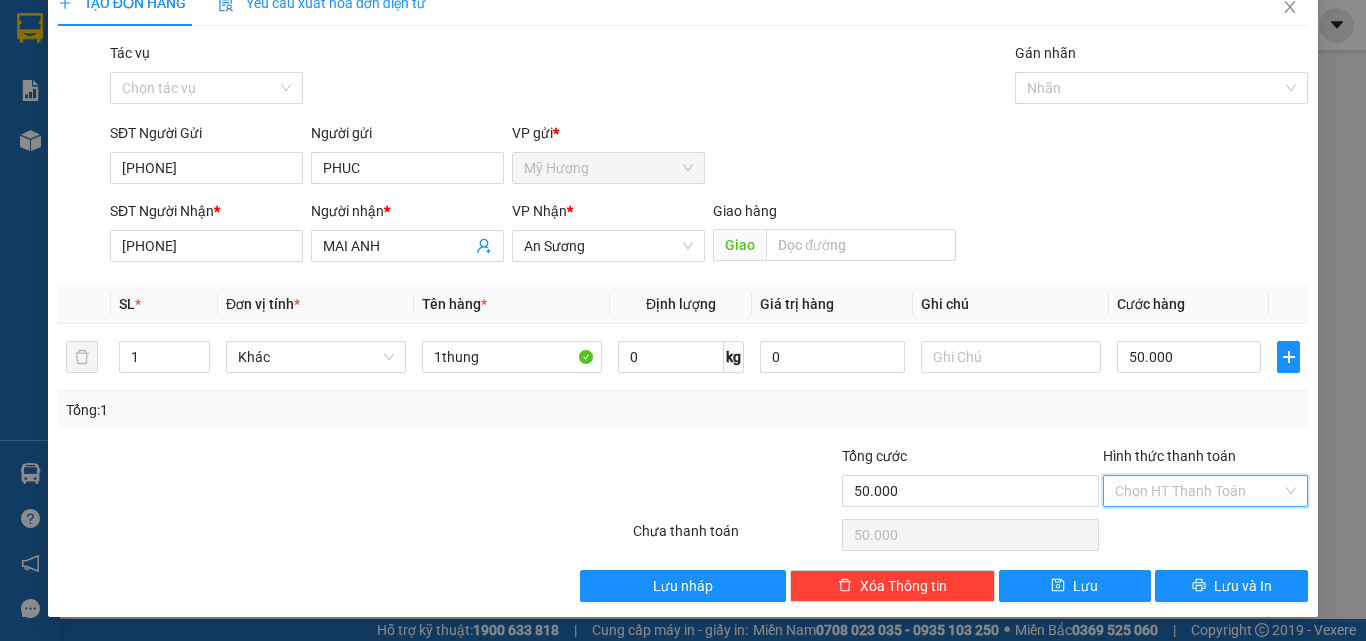click on "Hình thức thanh toán" at bounding box center (1198, 491) 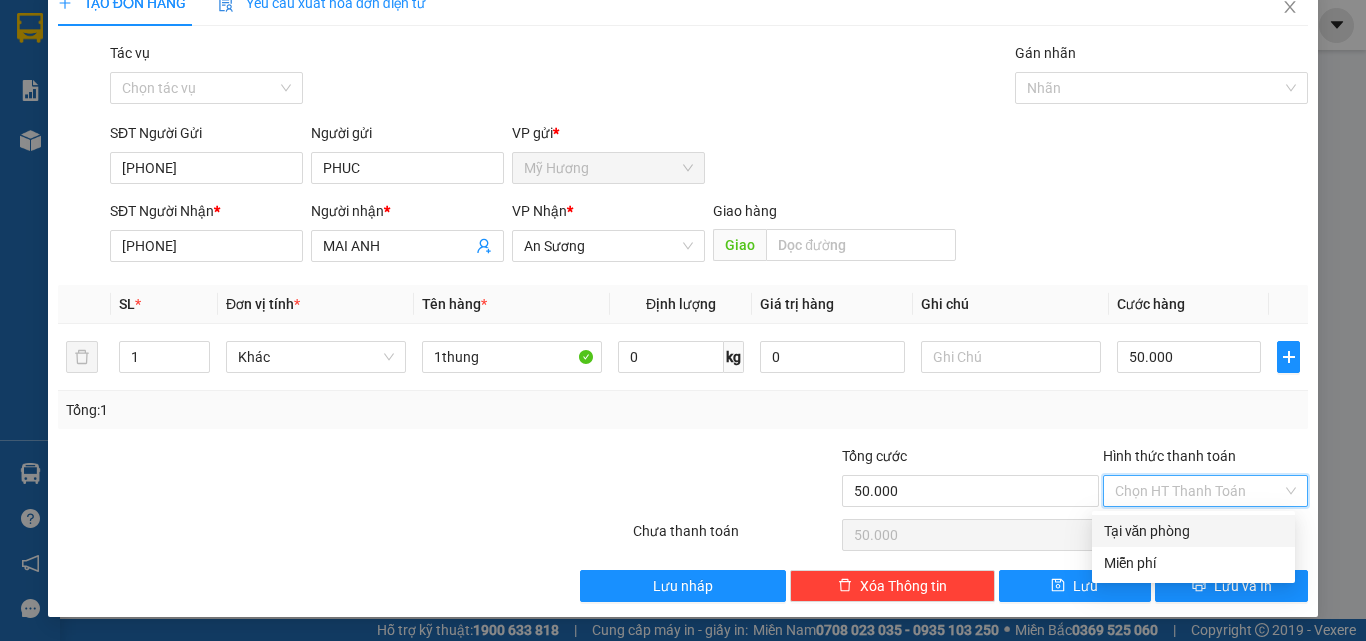 click on "Tại văn phòng" at bounding box center [1193, 531] 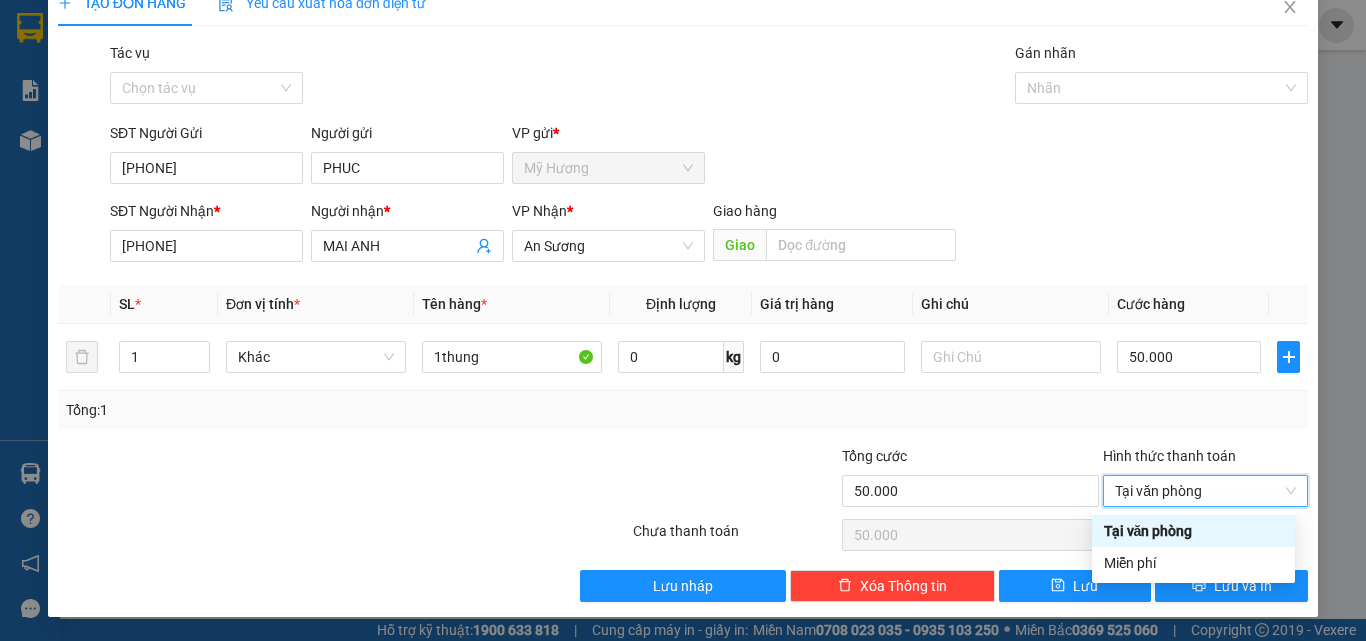type on "0" 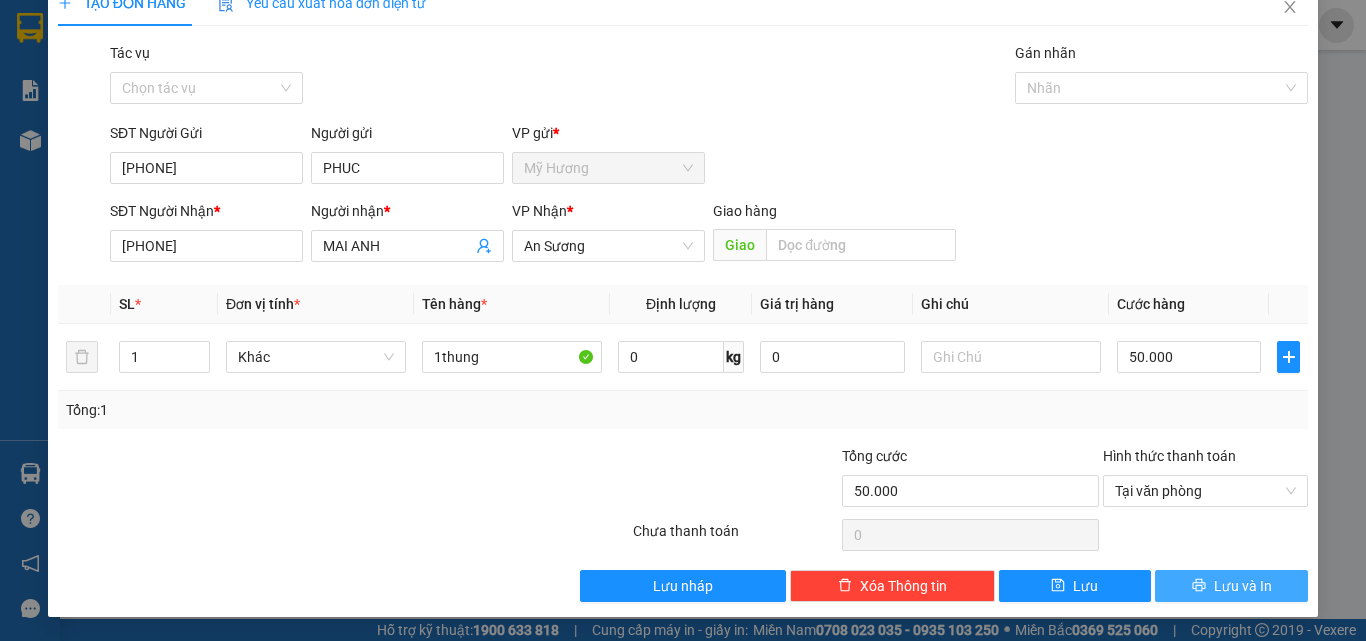 click 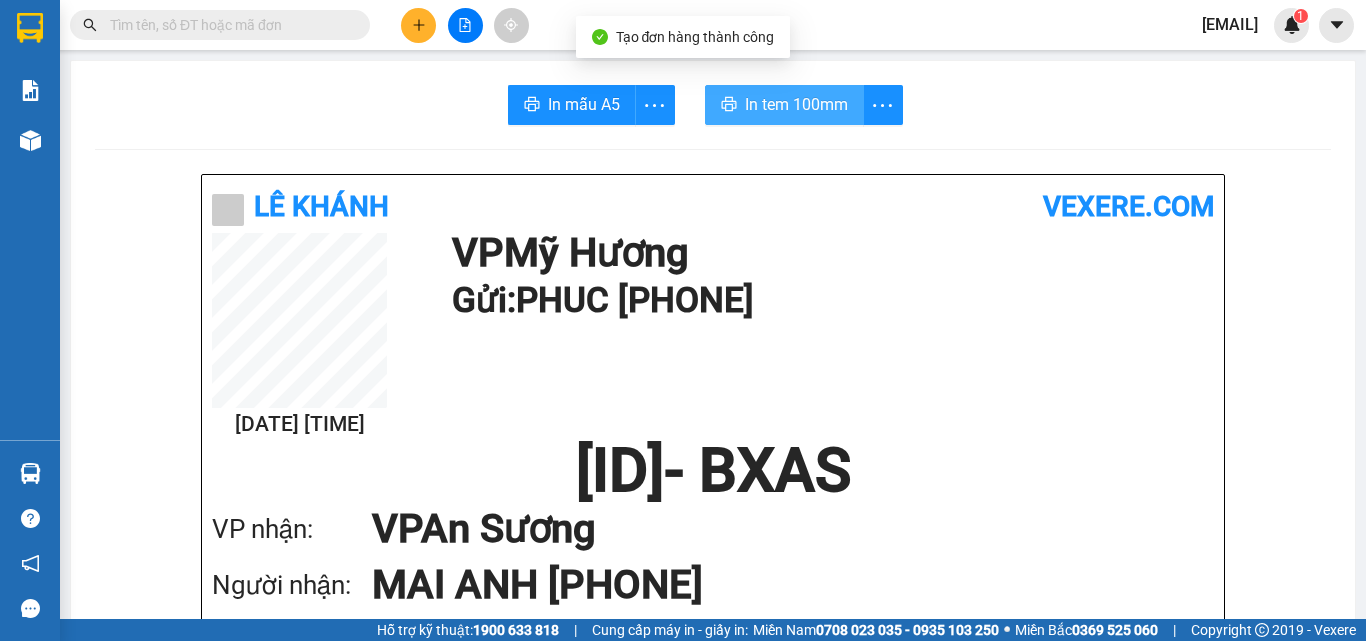 click on "In tem 100mm" at bounding box center [796, 104] 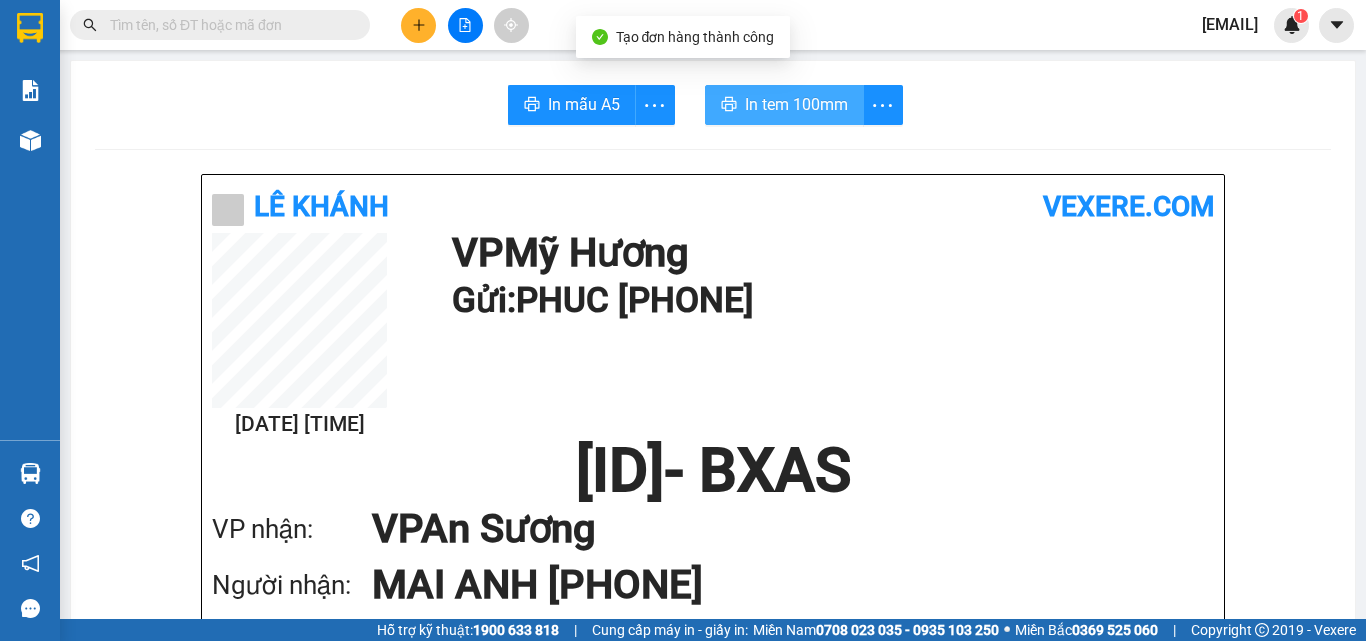 scroll, scrollTop: 0, scrollLeft: 0, axis: both 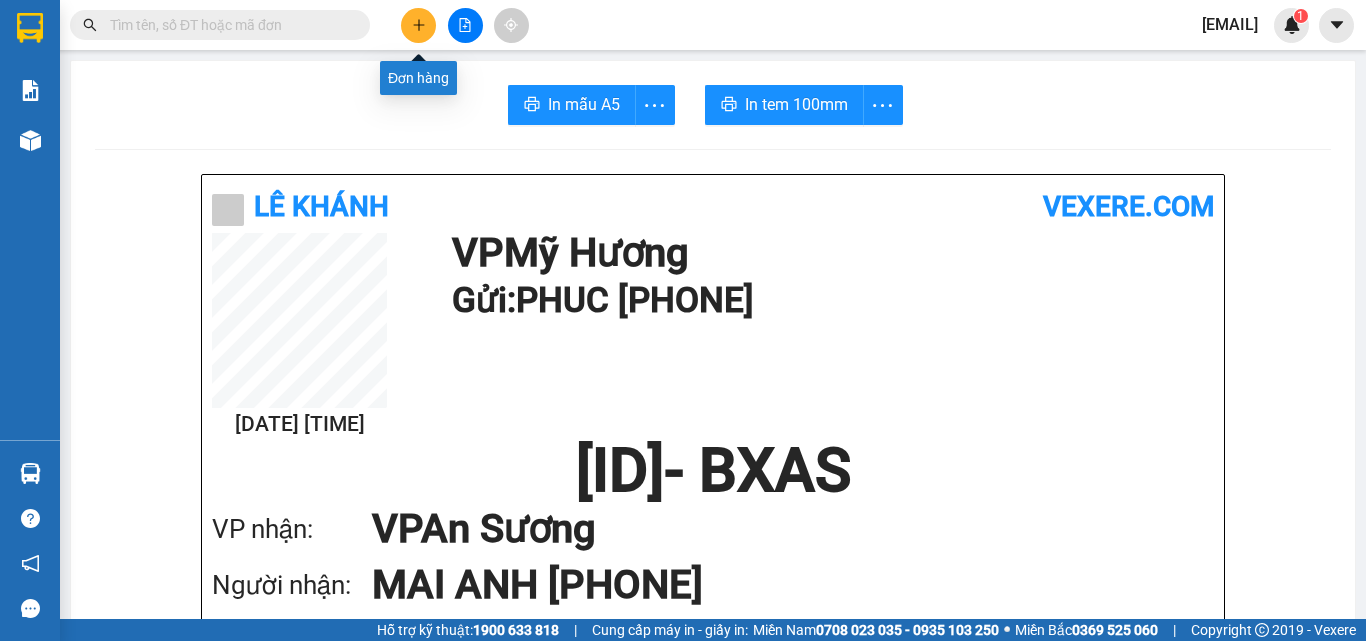 click at bounding box center (418, 25) 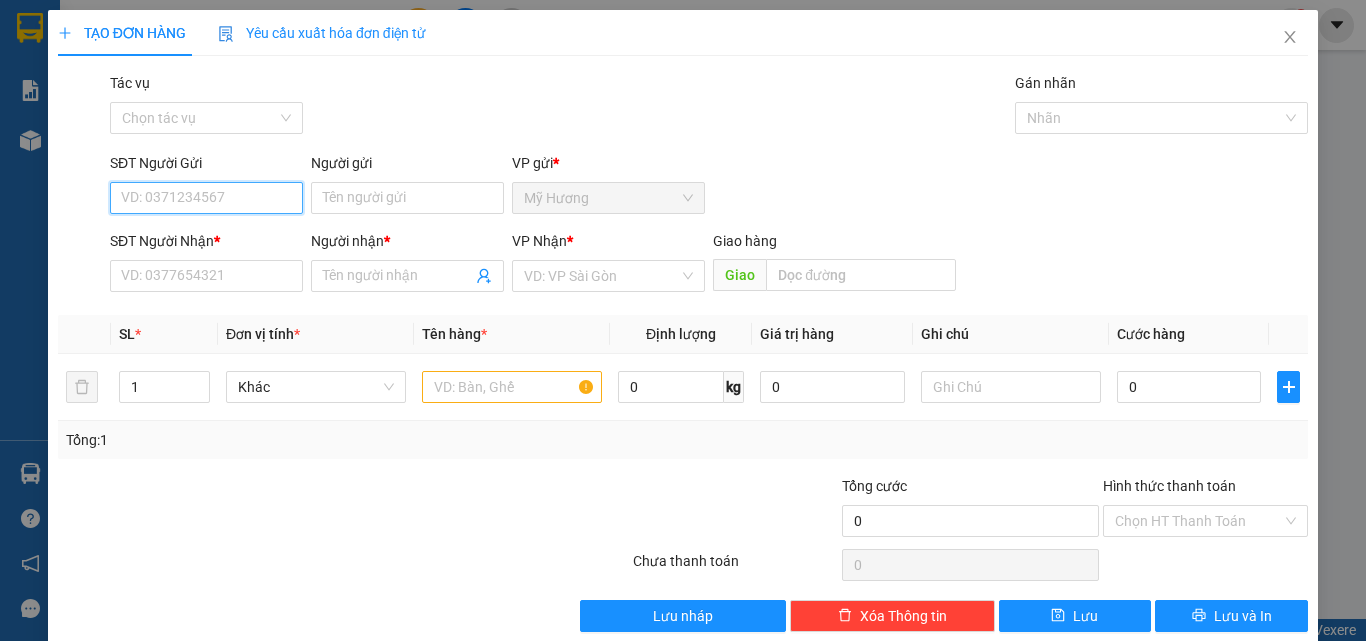 click on "SĐT Người Gửi" at bounding box center (206, 198) 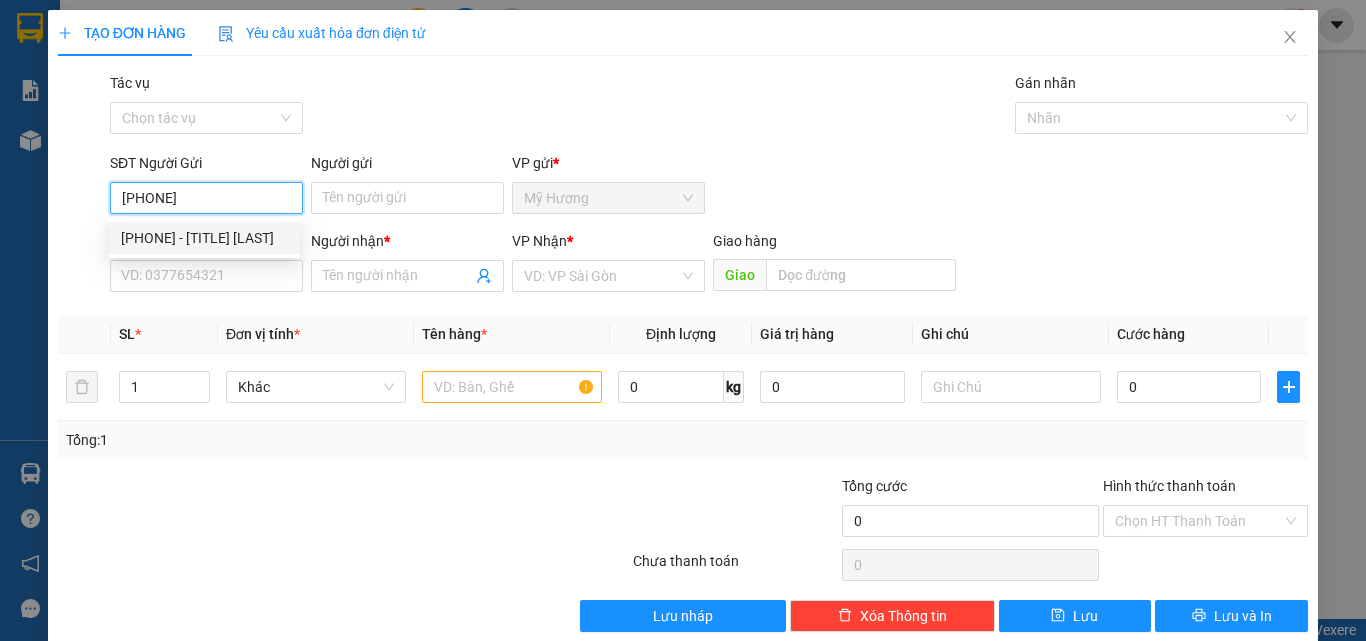 click on "[PHONE] - [TITLE] [LAST]" at bounding box center [204, 238] 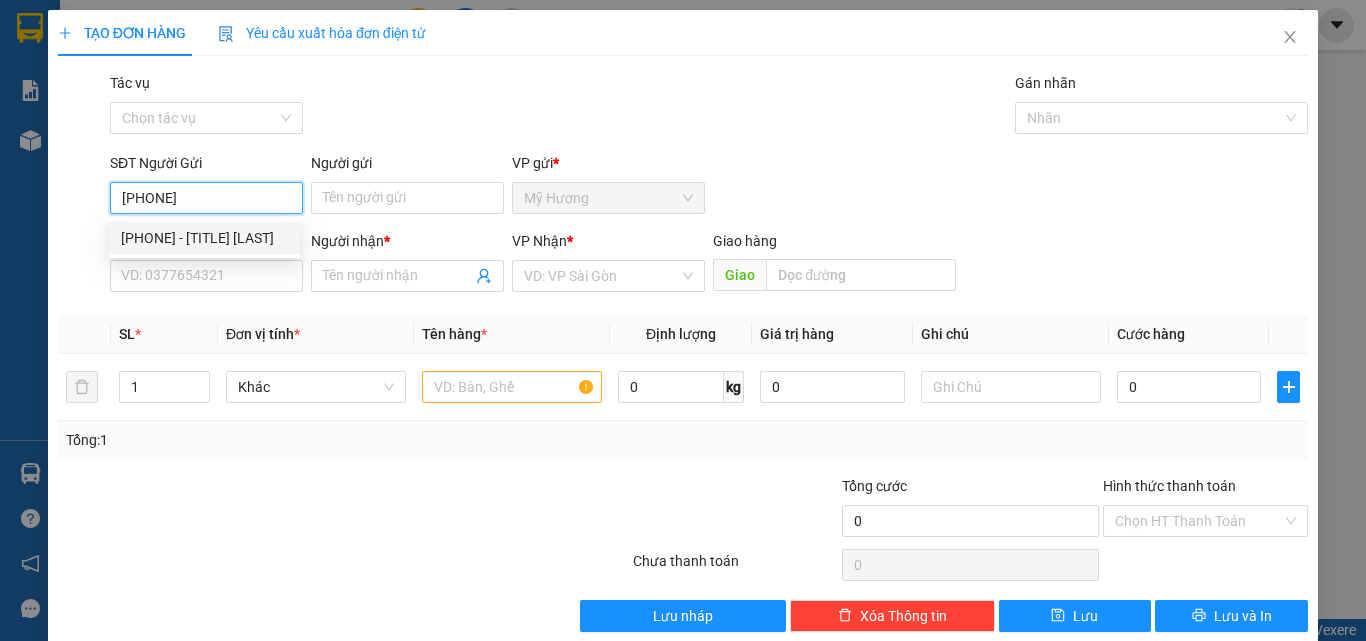 type on "[PHONE]" 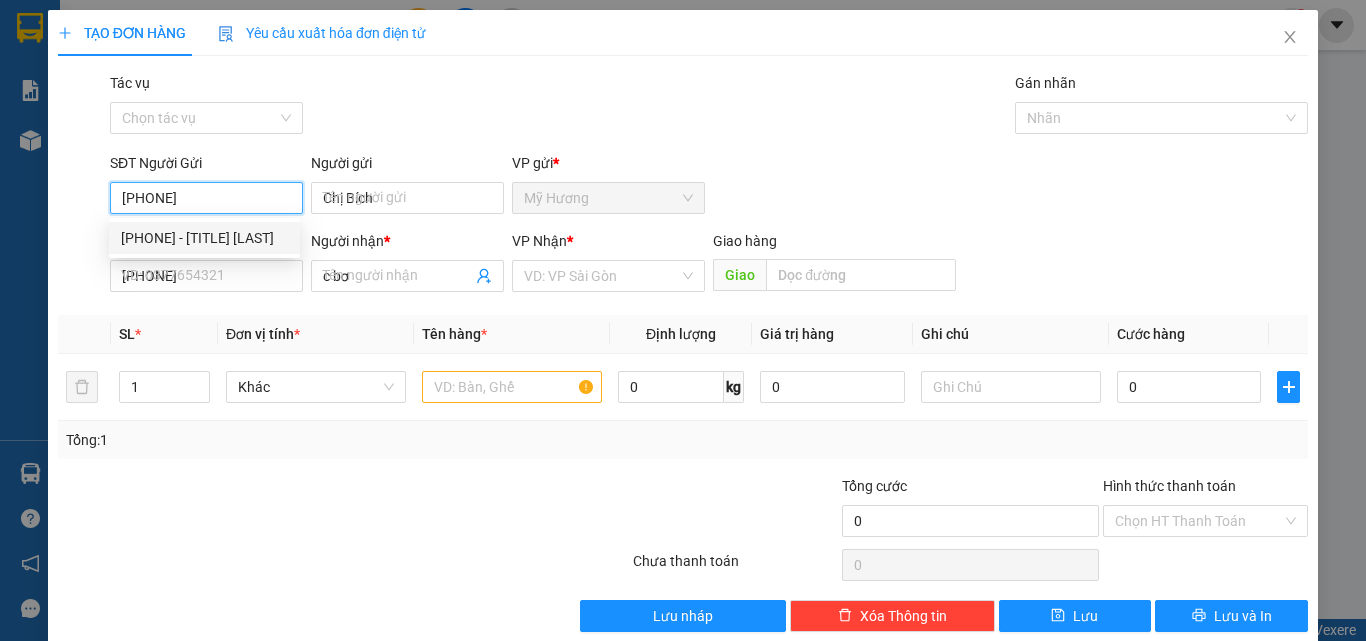 type on "50.000" 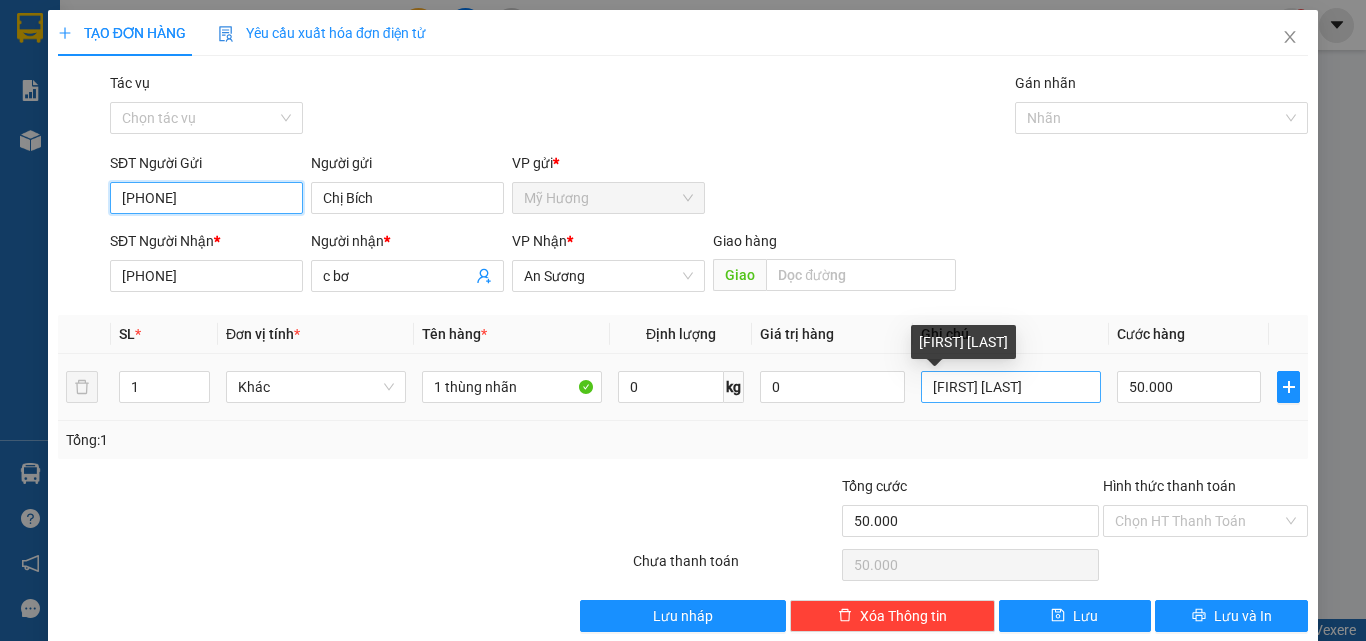 type on "[PHONE]" 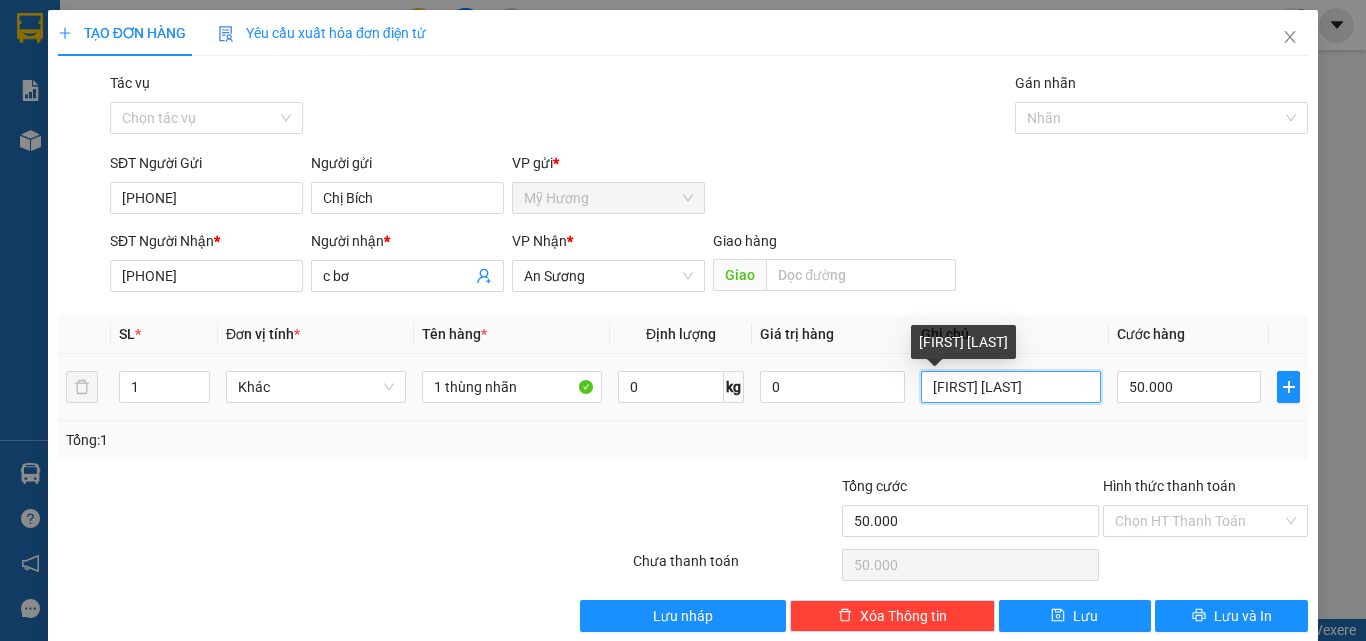 click on "[FIRST] [LAST]" at bounding box center (1011, 387) 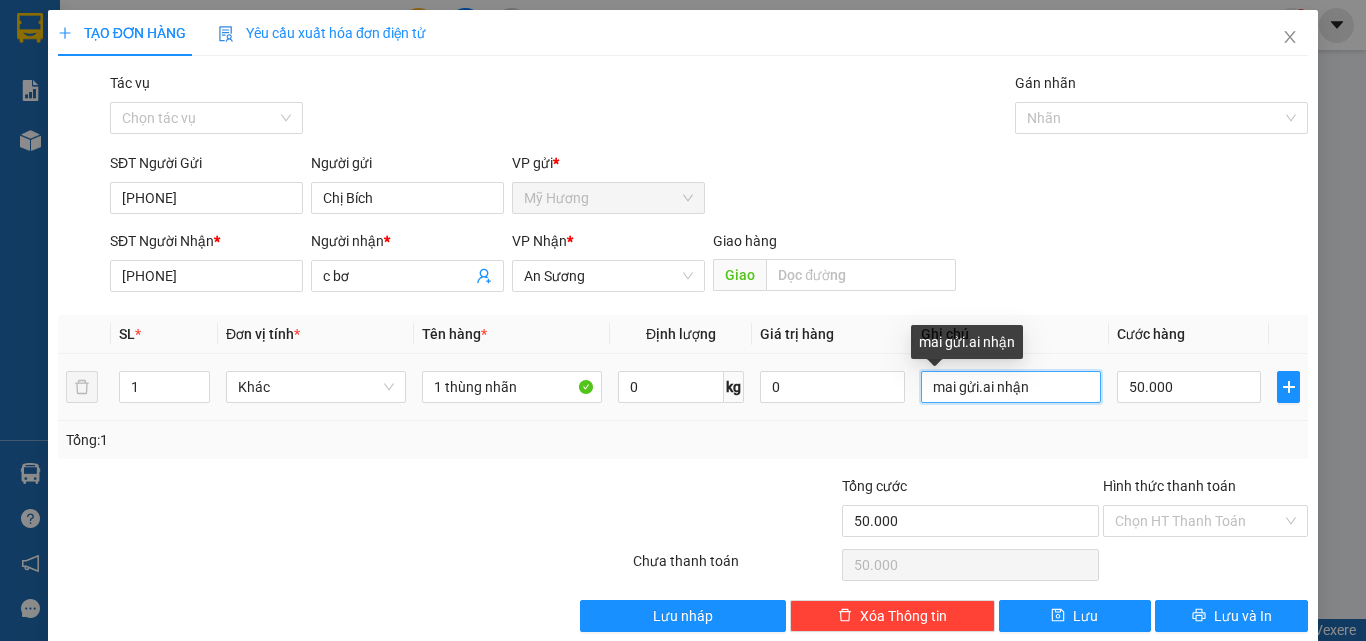 click on "mai gửi.ai nhận" at bounding box center (1011, 387) 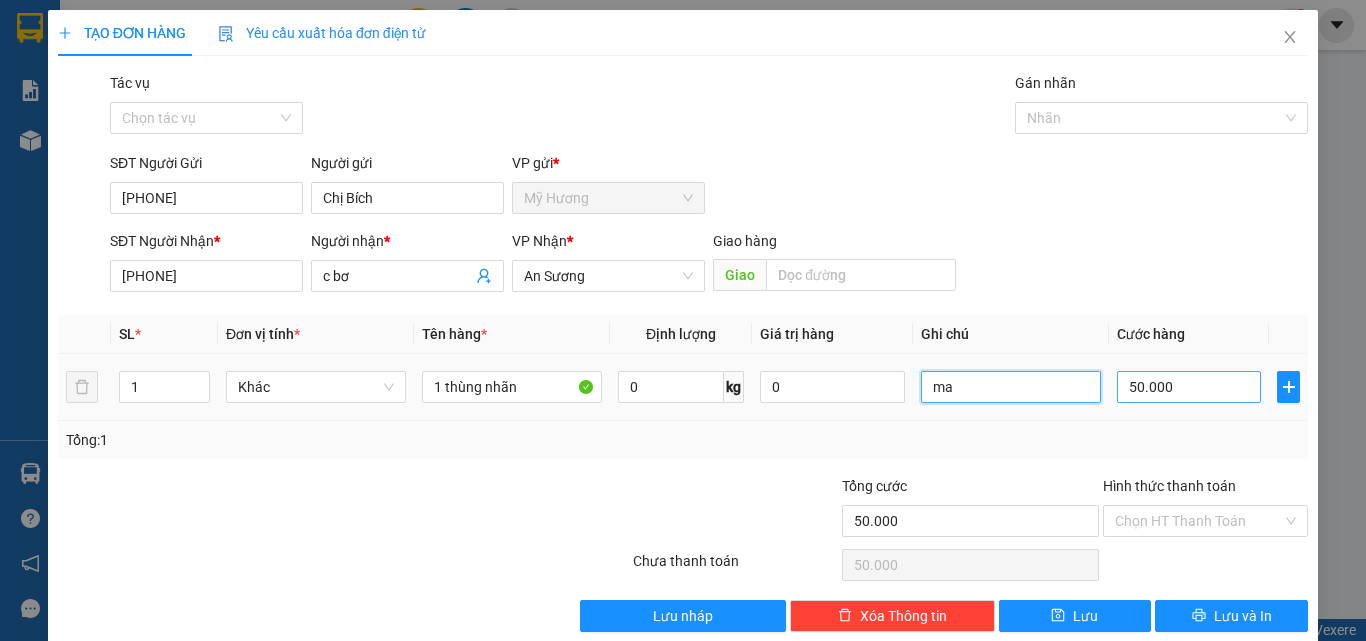 type on "m" 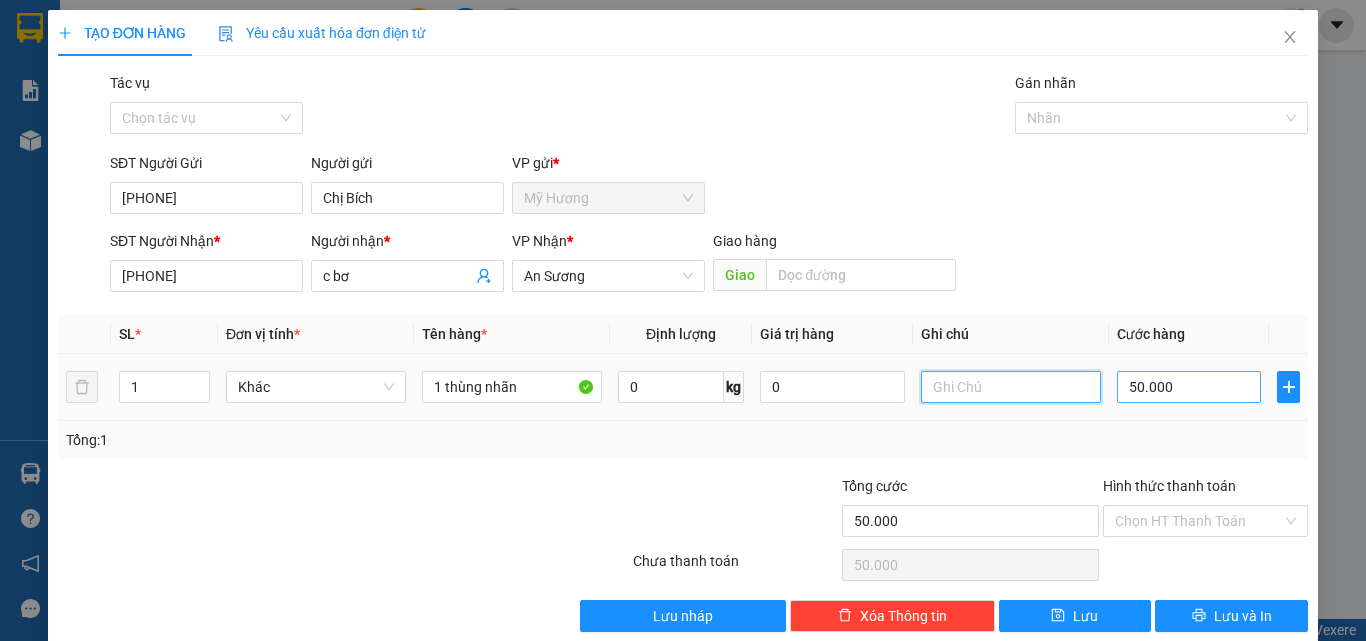 type 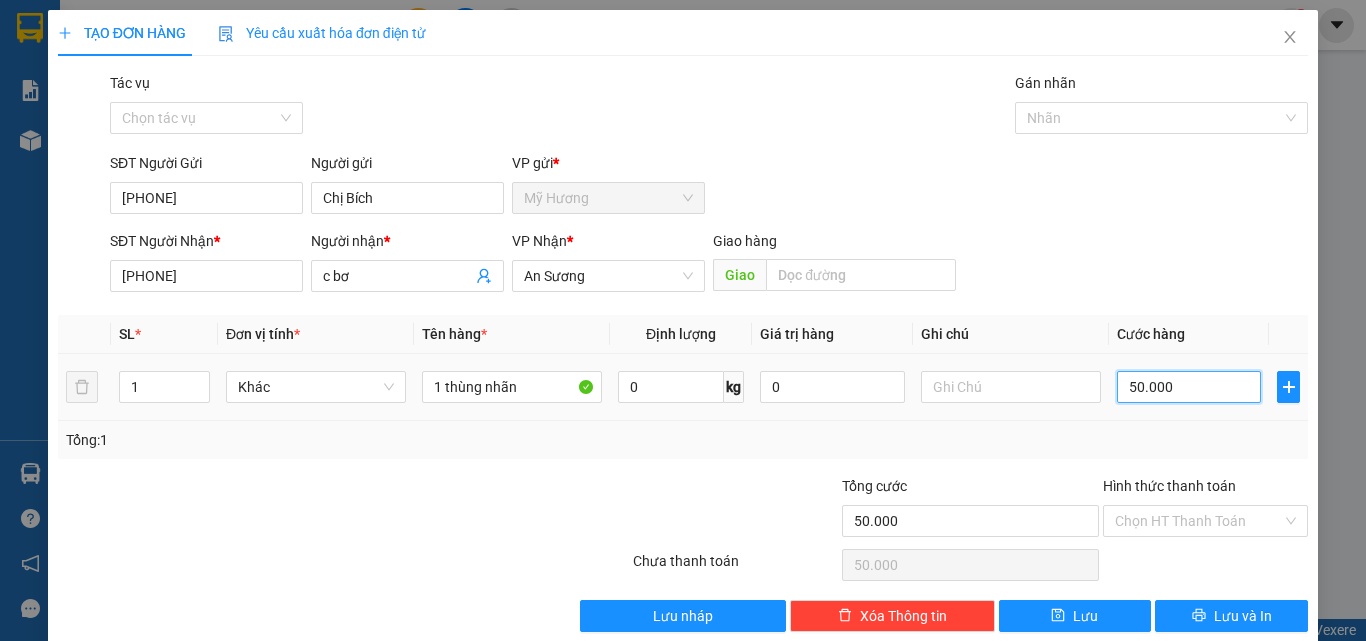 click on "50.000" at bounding box center [1189, 387] 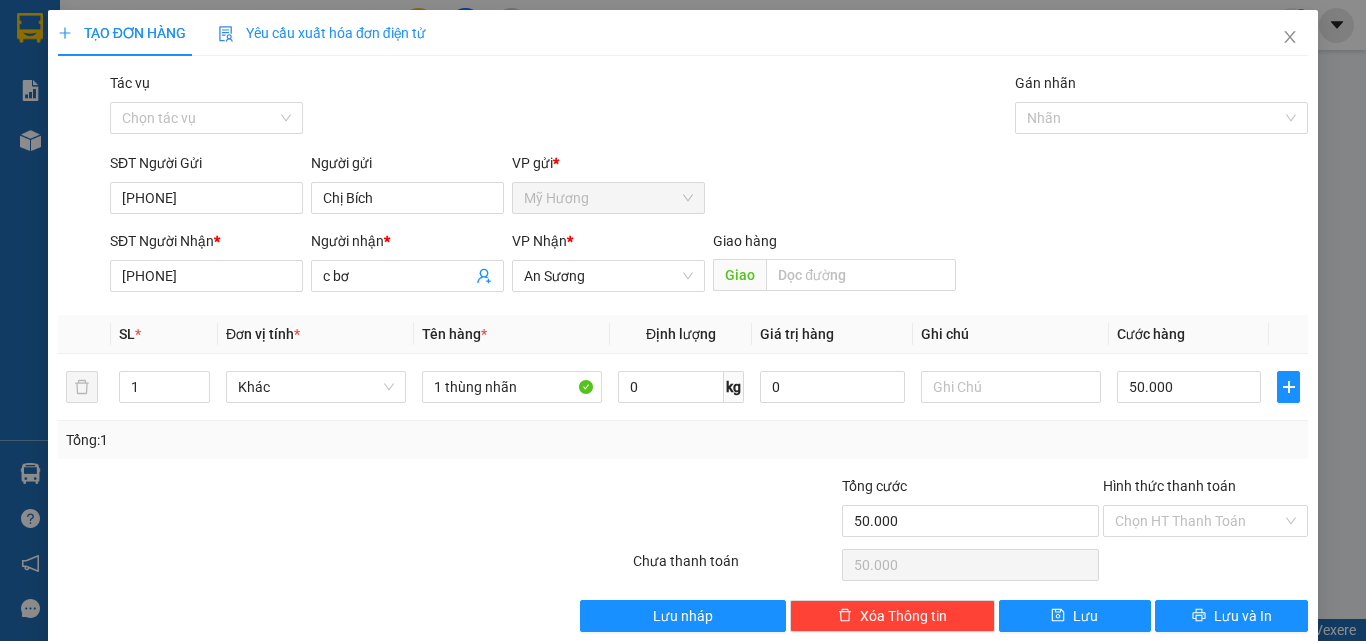 click on "Transit Pickup Surcharge Ids Transit Deliver Surcharge Ids Transit Deliver Surcharge Transit Deliver Surcharge Tác vụ Chọn tác vụ Gán nhãn   Nhãn SĐT Người Gửi [PHONE] Người gửi Chị [LAST] VP gửi  * Mỹ Hương SĐT Người Nhận  * [PHONE] Người nhận  * [FIRST] VP Nhận  * An Sương Giao hàng Giao SL  * Đơn vị tính  * Tên hàng  * Định lượng Giá trị hàng Ghi chú Cước hàng                   1 Khác 1 thùng nhãn 0 kg 0 50.000 Tổng:  1 Tổng cước 50.000 Hình thức thanh toán Chọn HT Thanh Toán Số tiền thu trước 0 Chưa thanh toán 50.000 Chọn HT Thanh Toán Lưu nháp Xóa Thông tin Lưu Lưu và In" at bounding box center (683, 352) 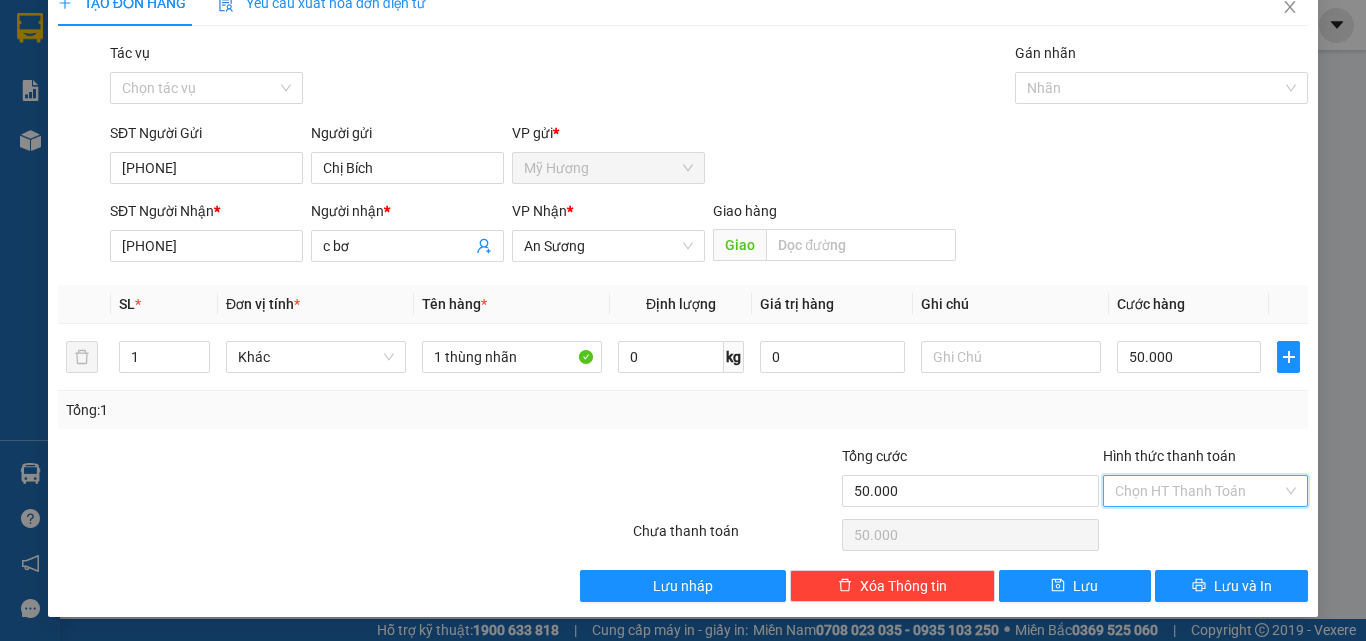 click on "Hình thức thanh toán" at bounding box center (1198, 491) 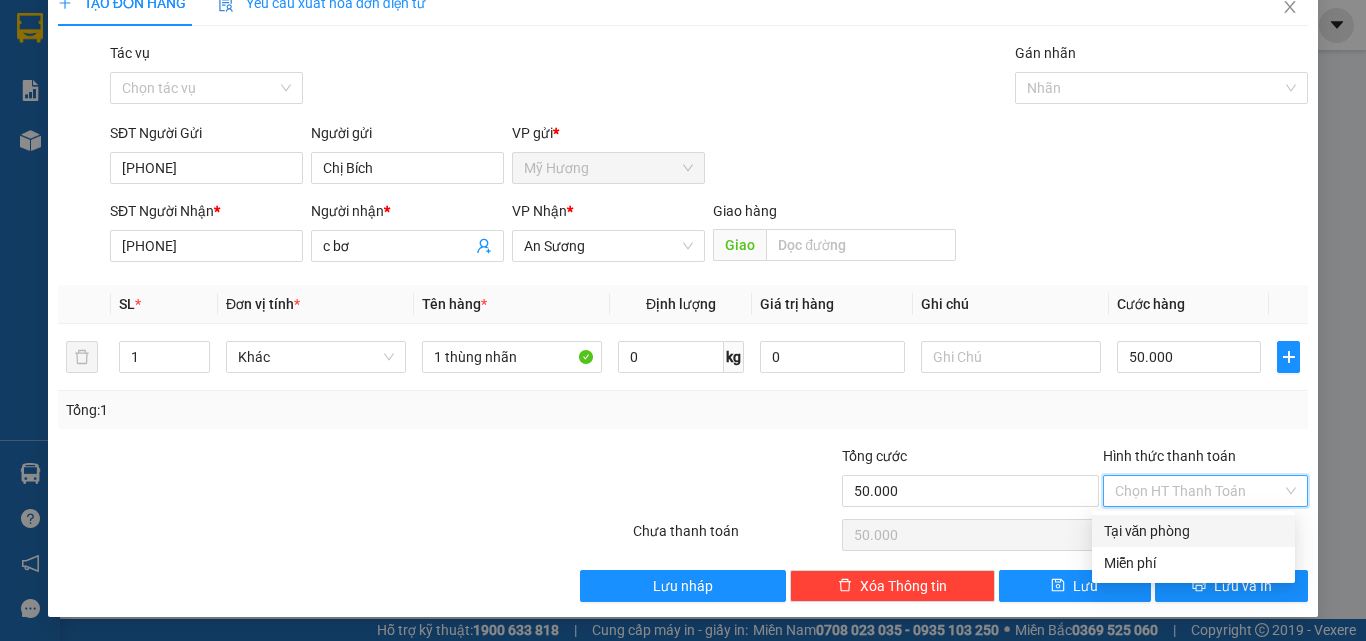 click on "Tại văn phòng" at bounding box center (1193, 531) 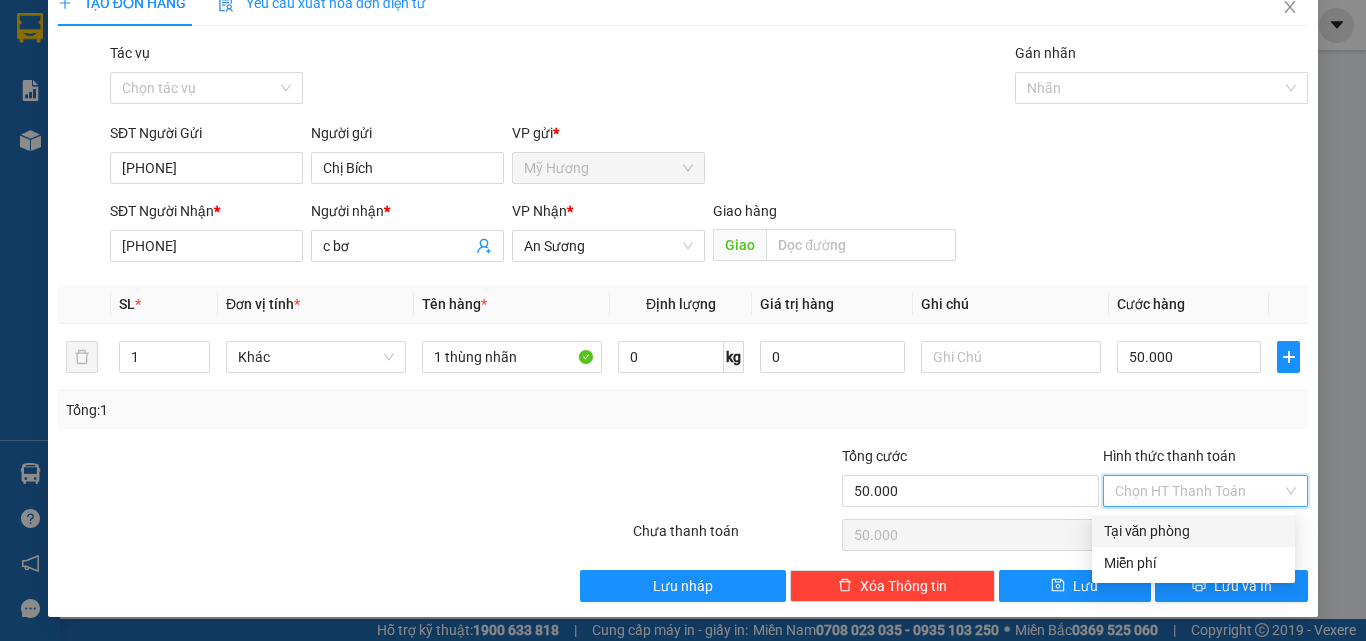 type on "0" 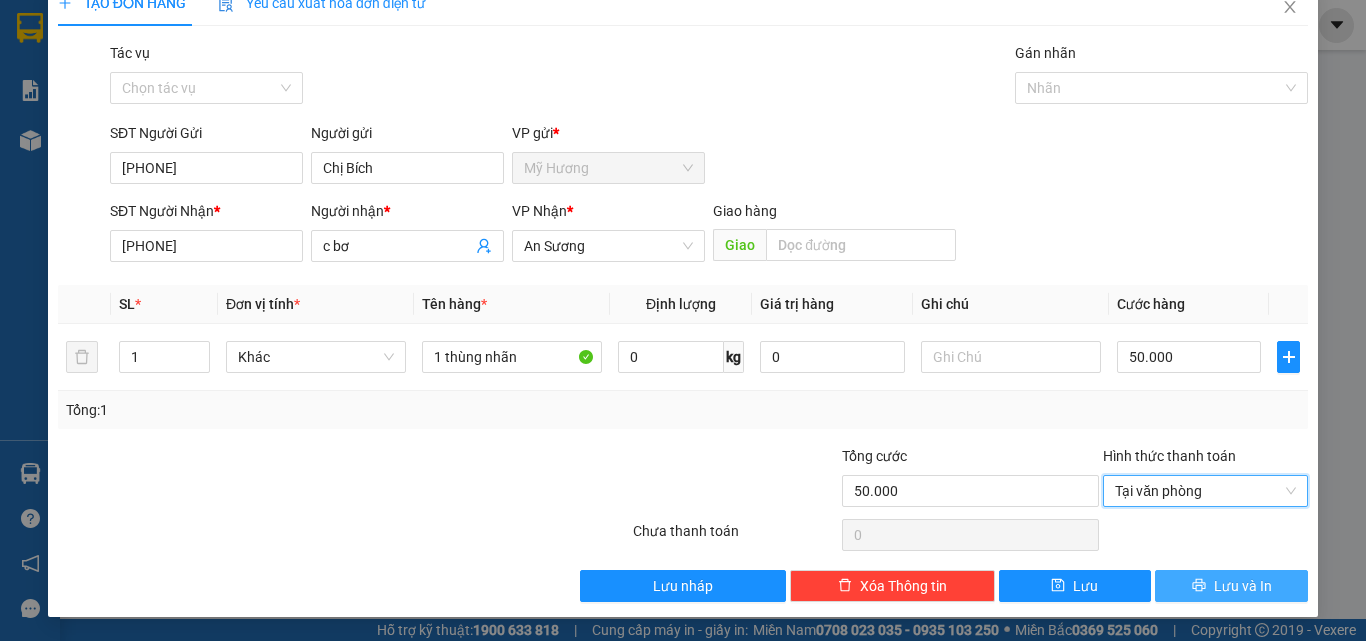 click on "Lưu và In" at bounding box center (1243, 586) 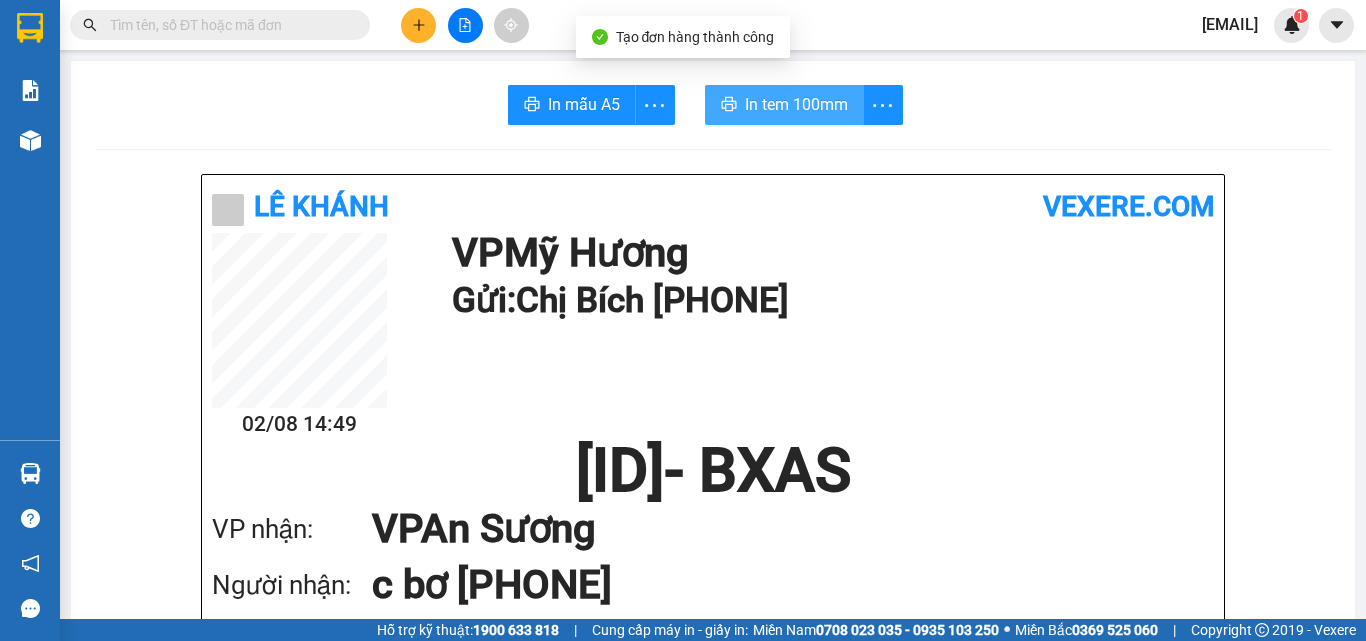 click on "In tem 100mm" at bounding box center [796, 104] 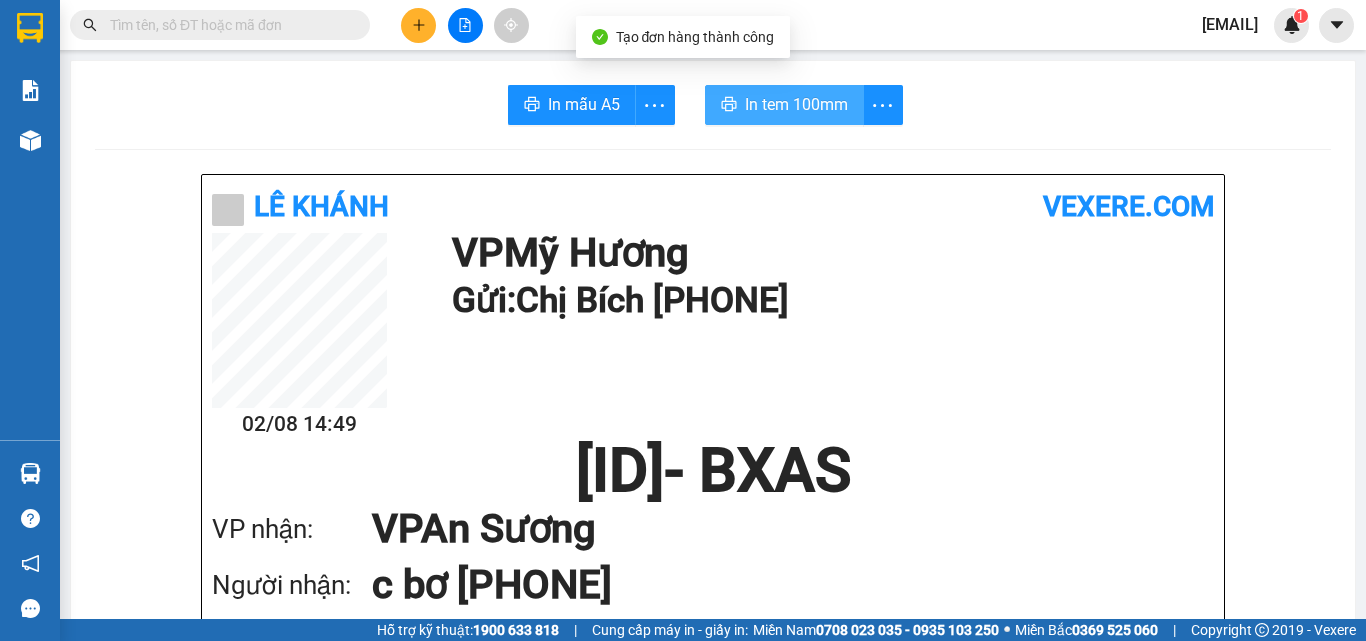 scroll, scrollTop: 0, scrollLeft: 0, axis: both 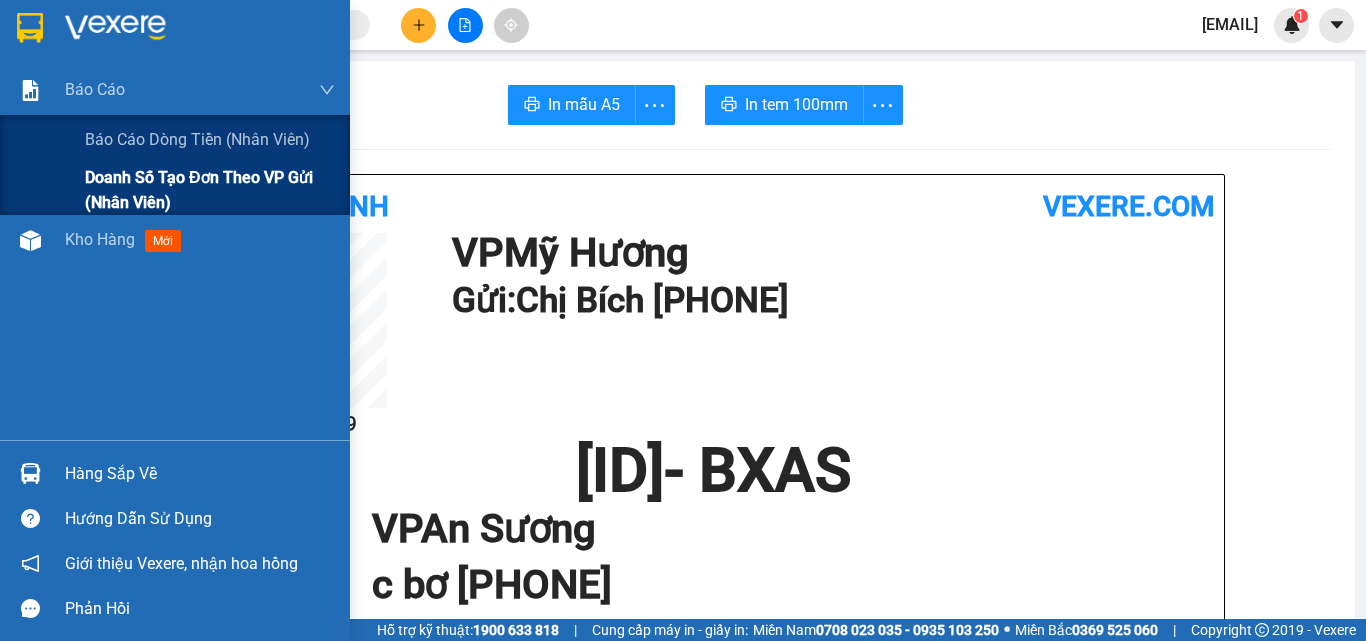 click on "Doanh số tạo đơn theo VP gửi (nhân viên)" at bounding box center [210, 190] 